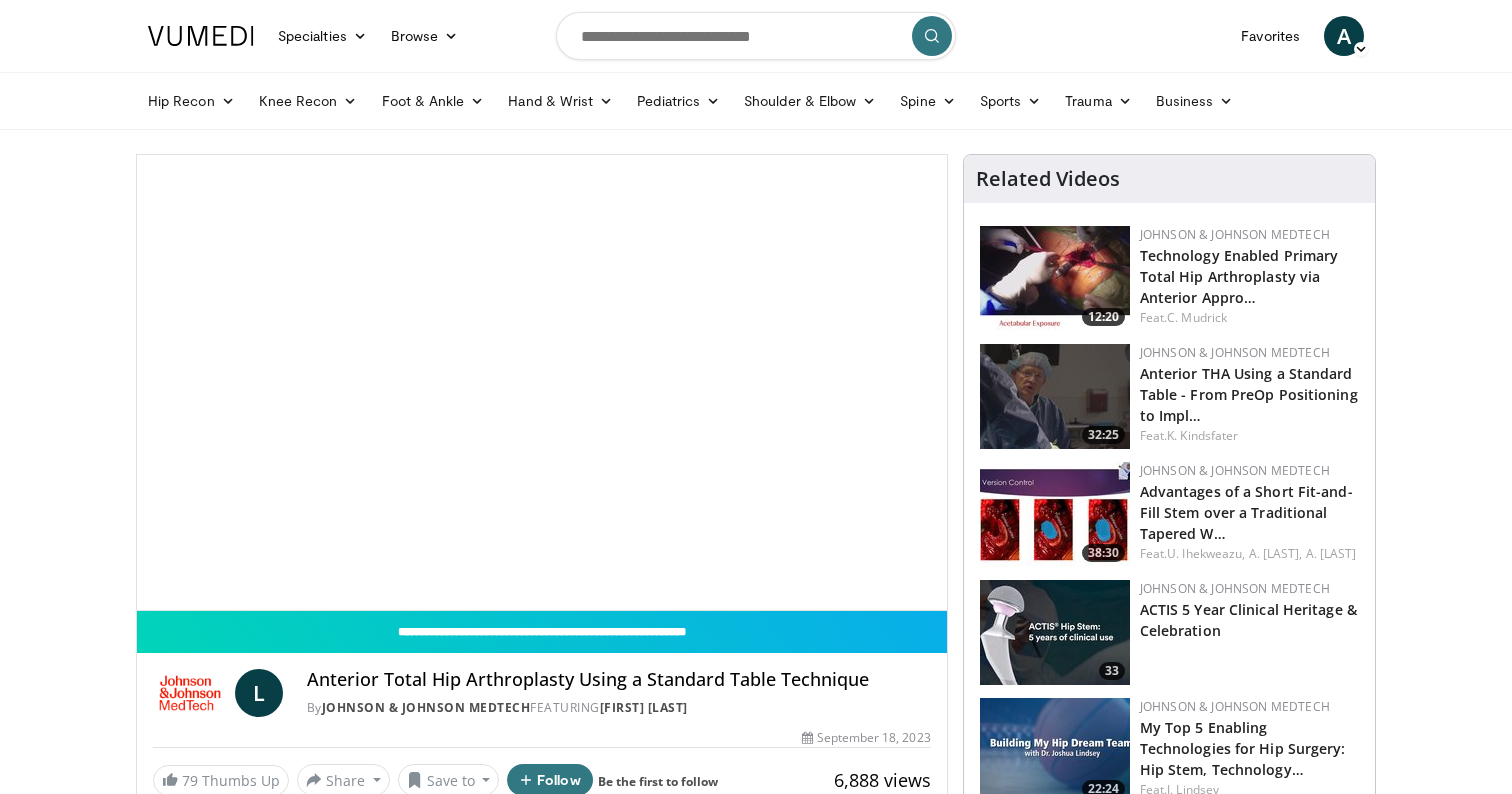 scroll, scrollTop: 0, scrollLeft: 0, axis: both 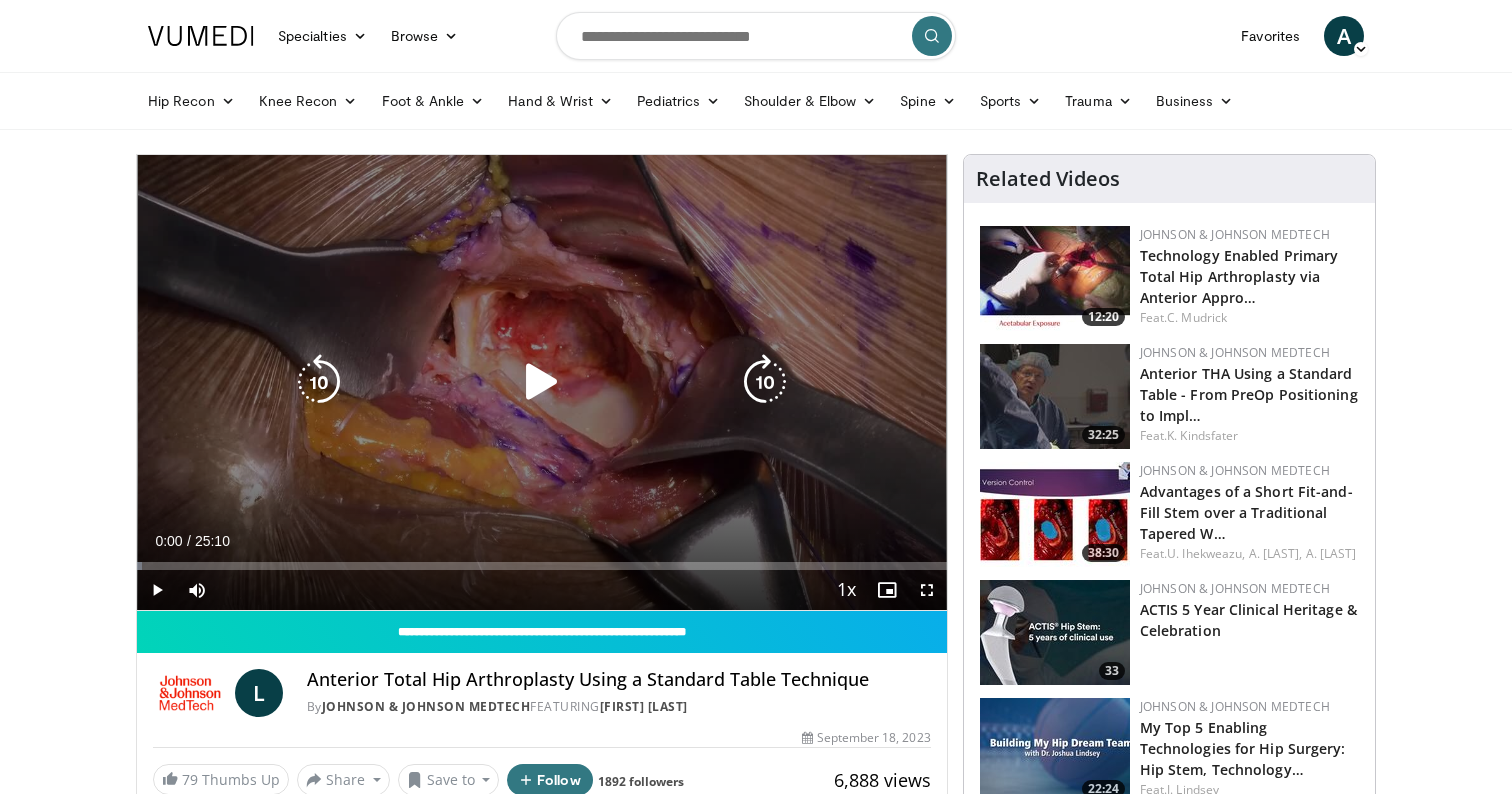 click at bounding box center [542, 382] 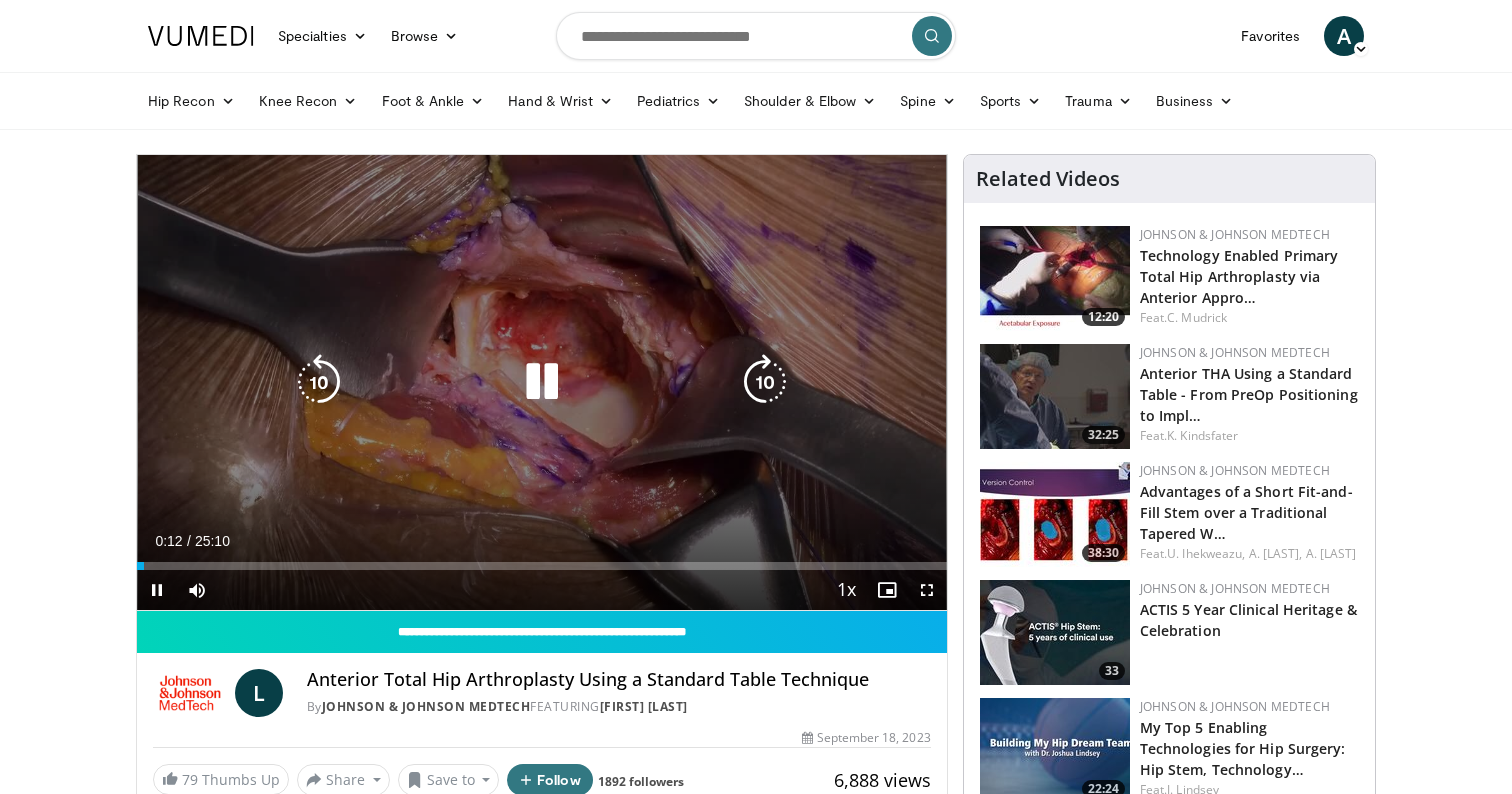 click at bounding box center (765, 382) 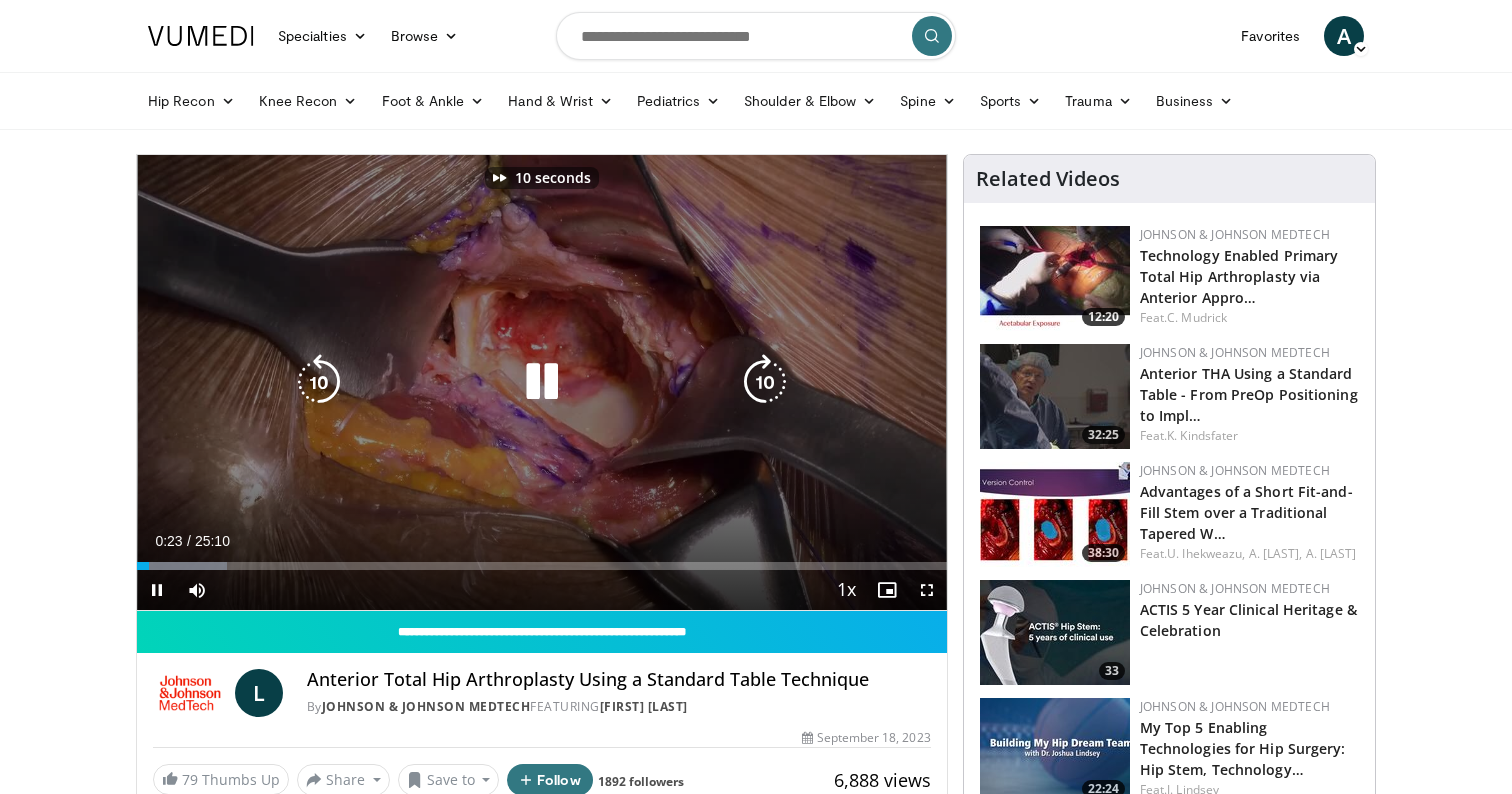 click at bounding box center [765, 382] 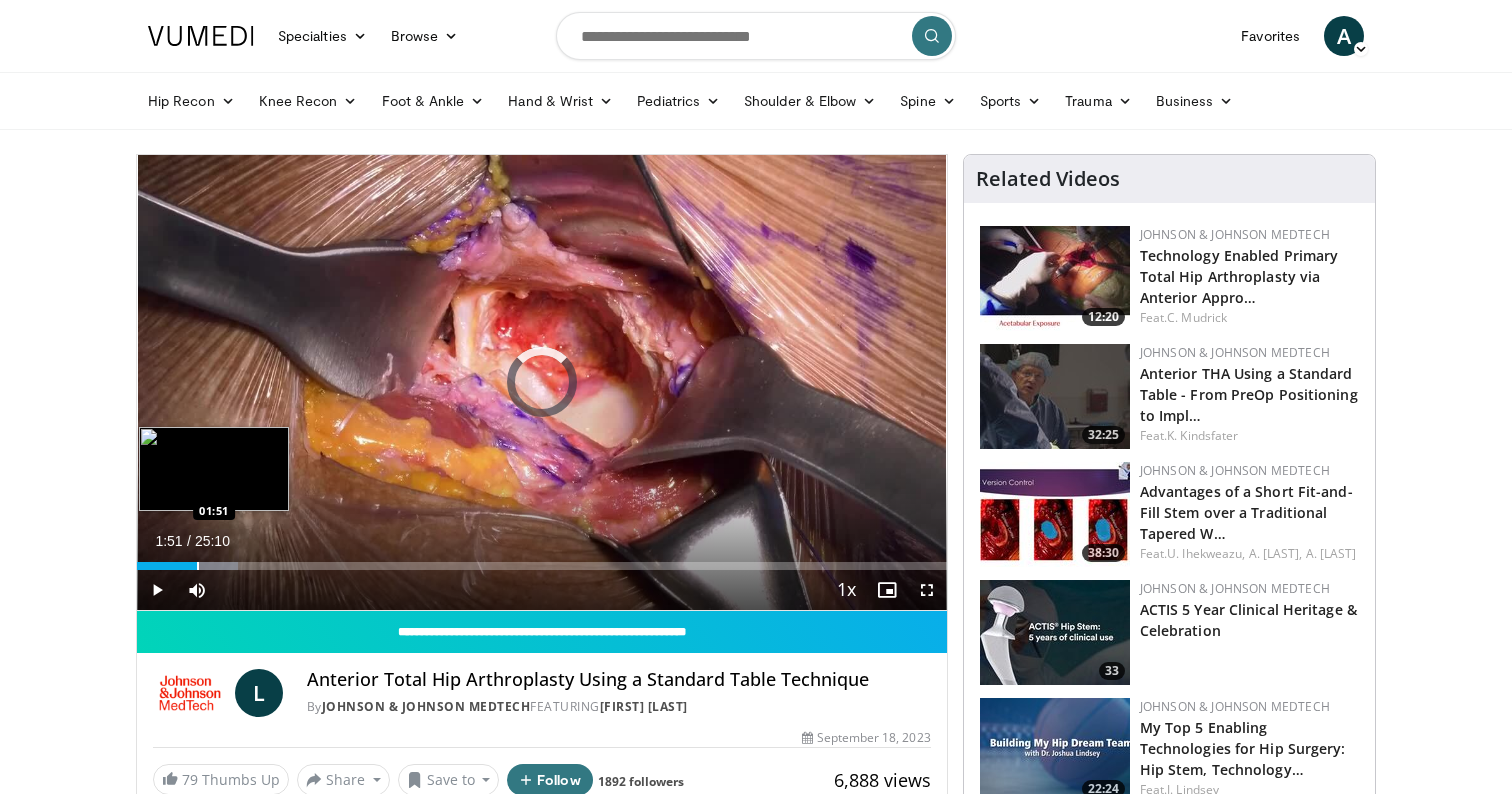 click on "Loaded :  12.47% 00:43 01:51" at bounding box center (542, 566) 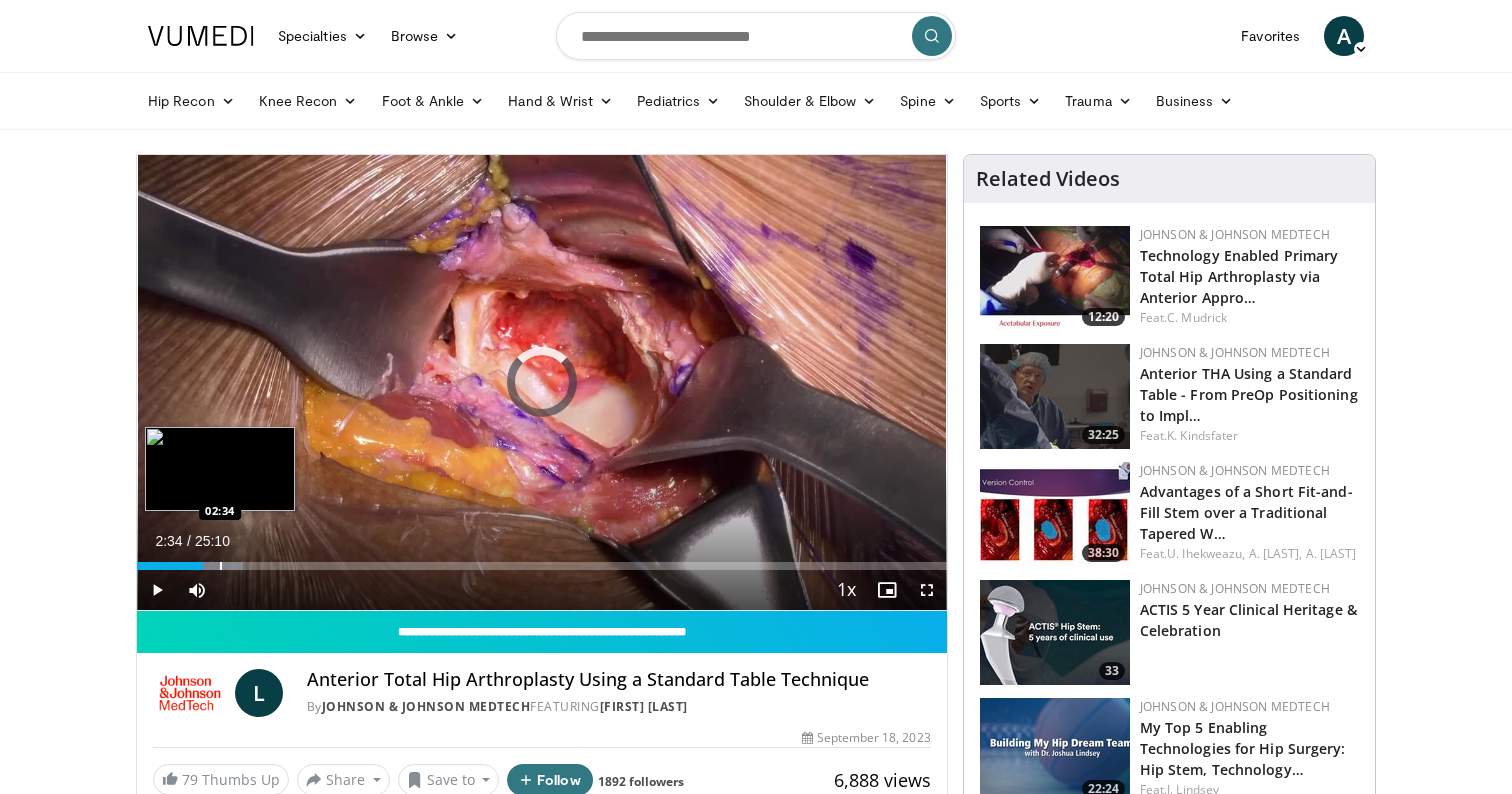 click at bounding box center (221, 566) 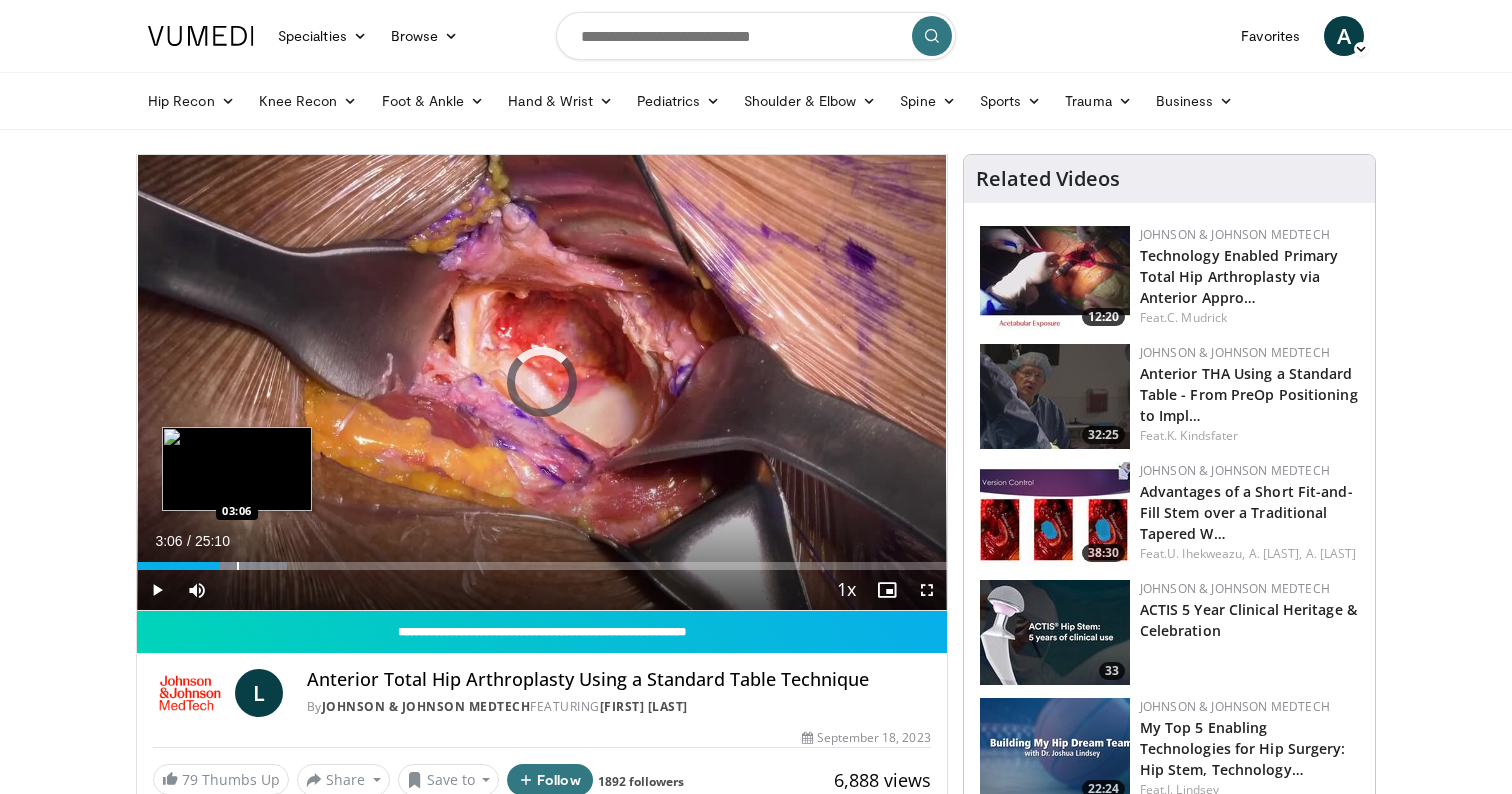 click at bounding box center [238, 566] 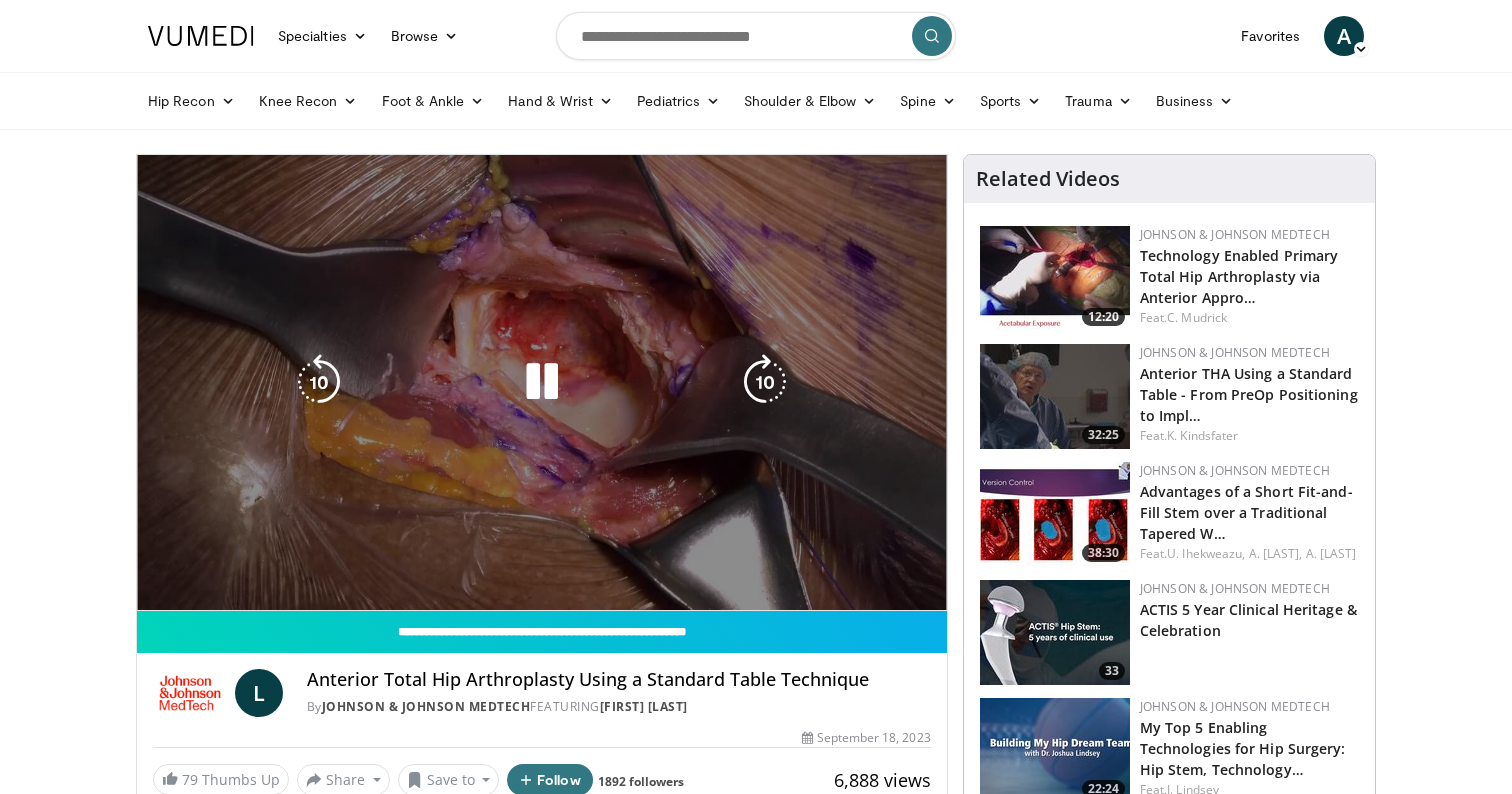 click on "**********" at bounding box center (542, 383) 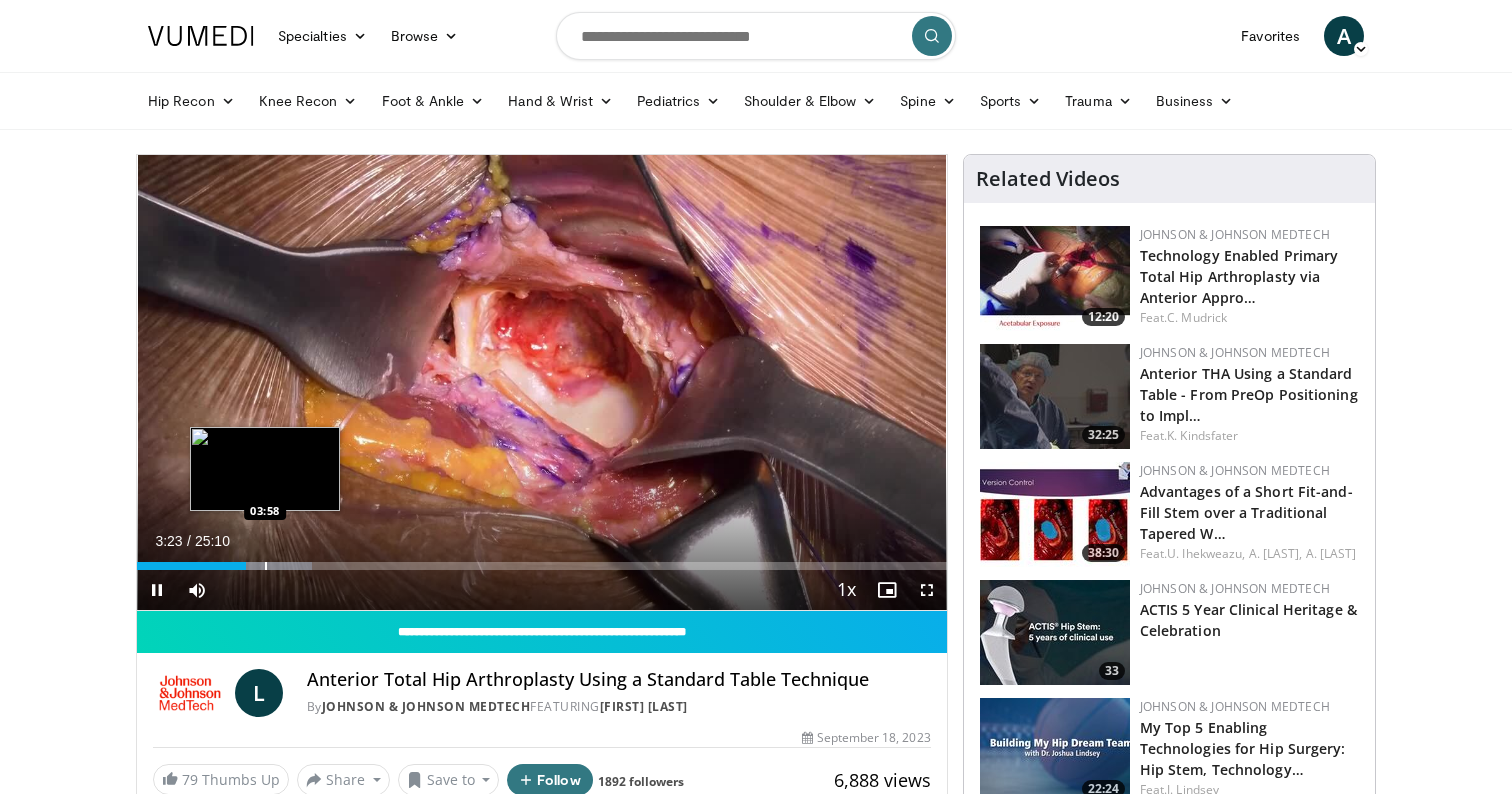 click at bounding box center [266, 566] 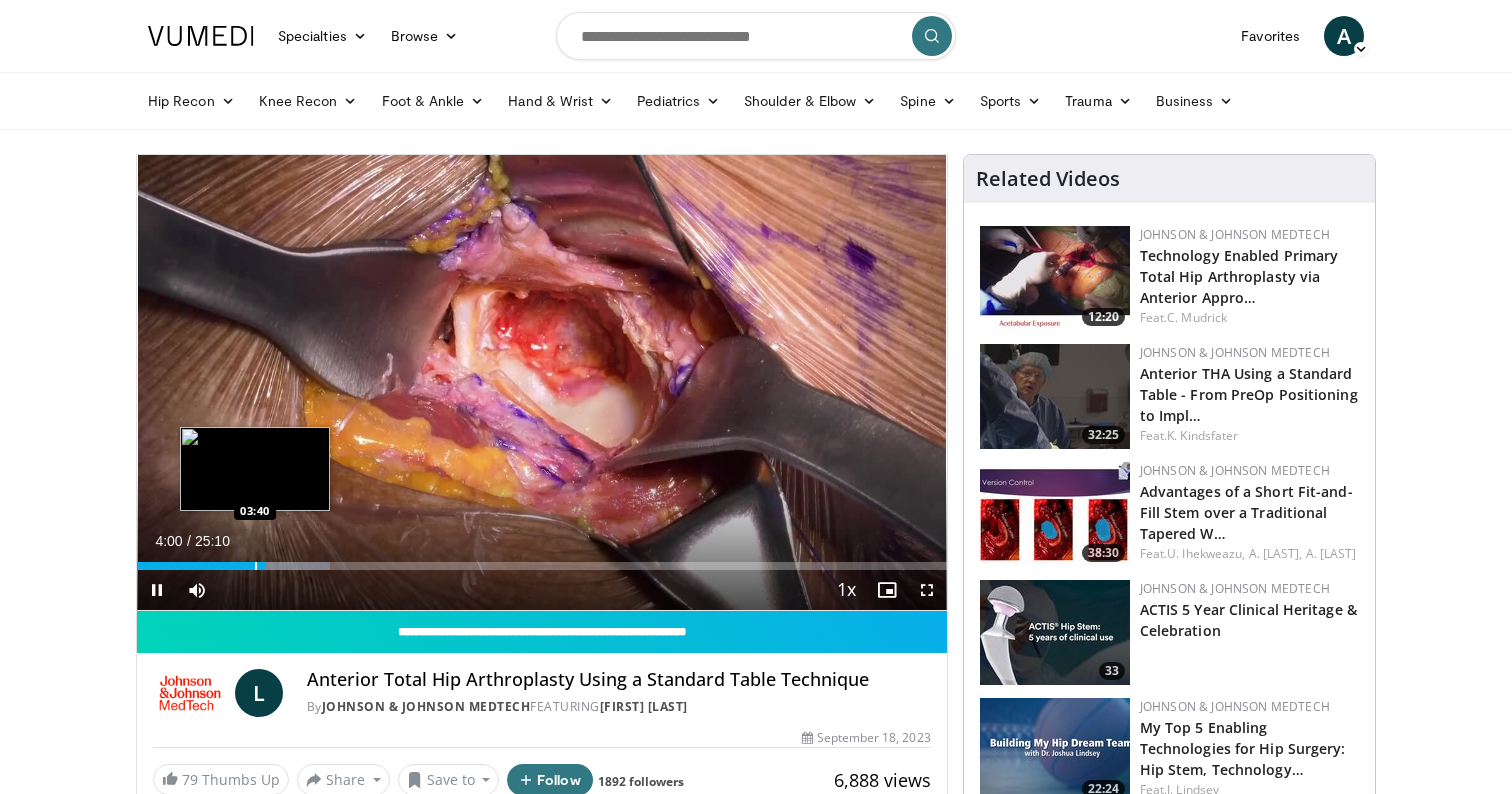 click at bounding box center (256, 566) 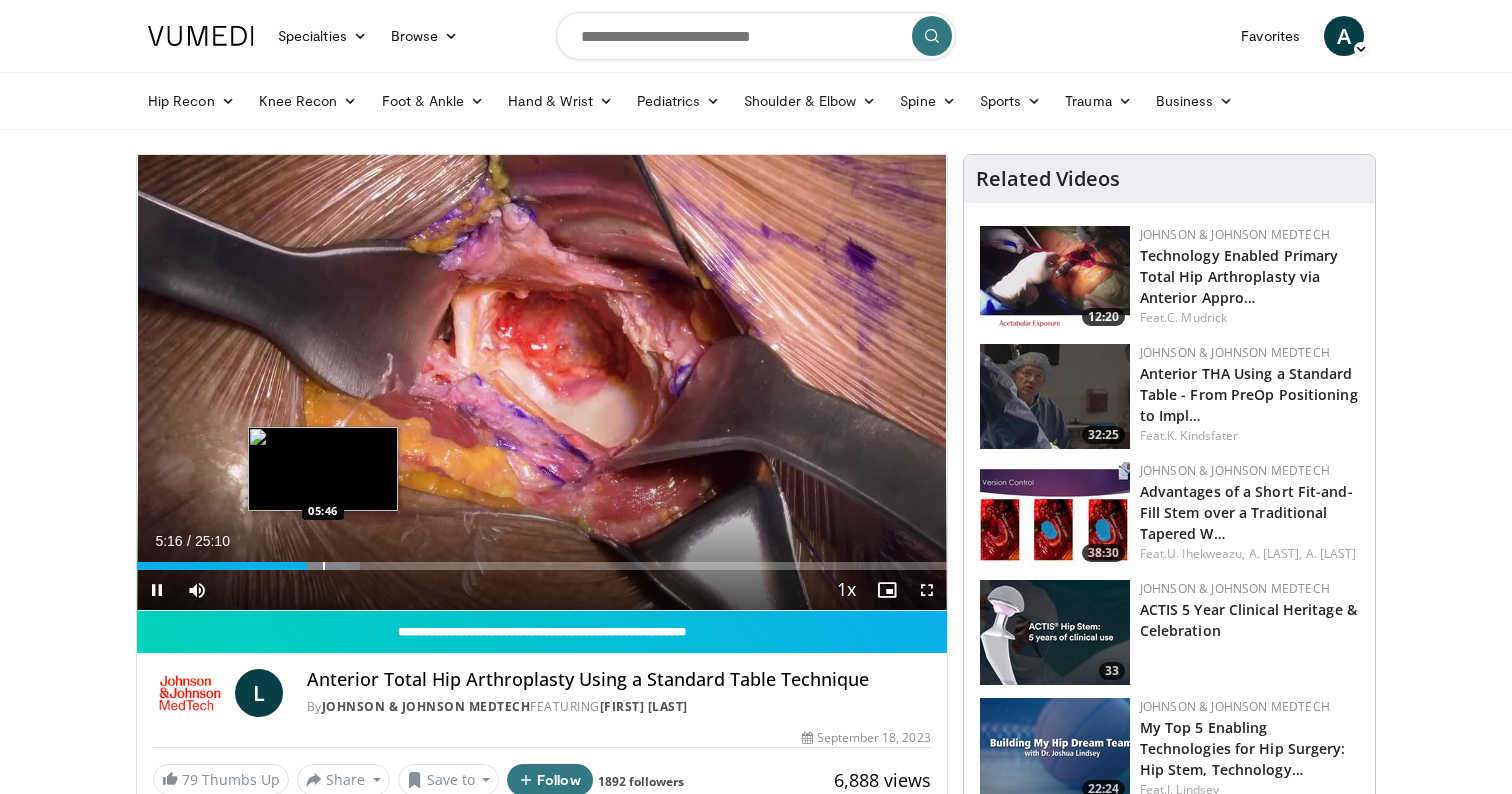click at bounding box center [324, 566] 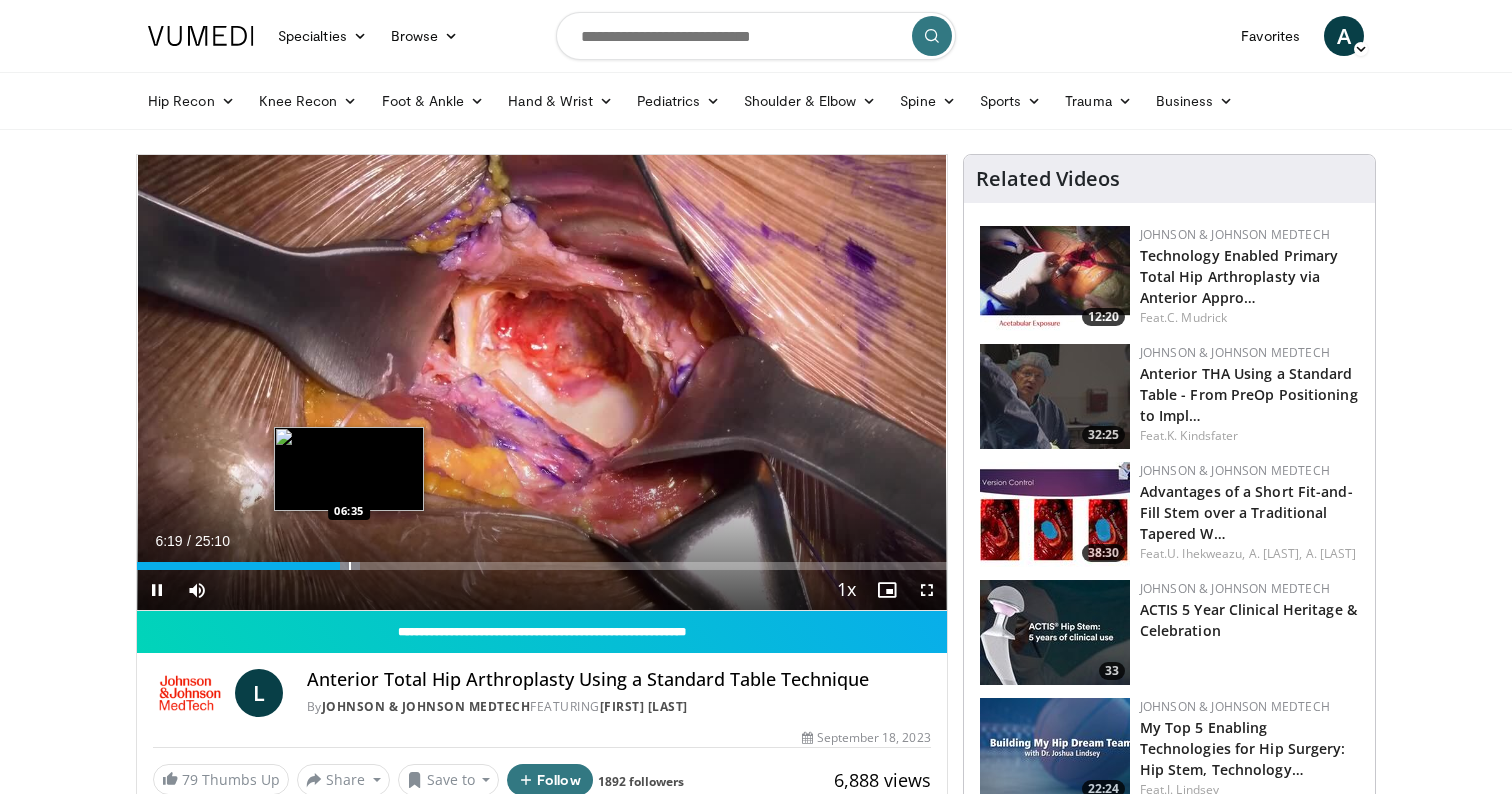 click at bounding box center (304, 566) 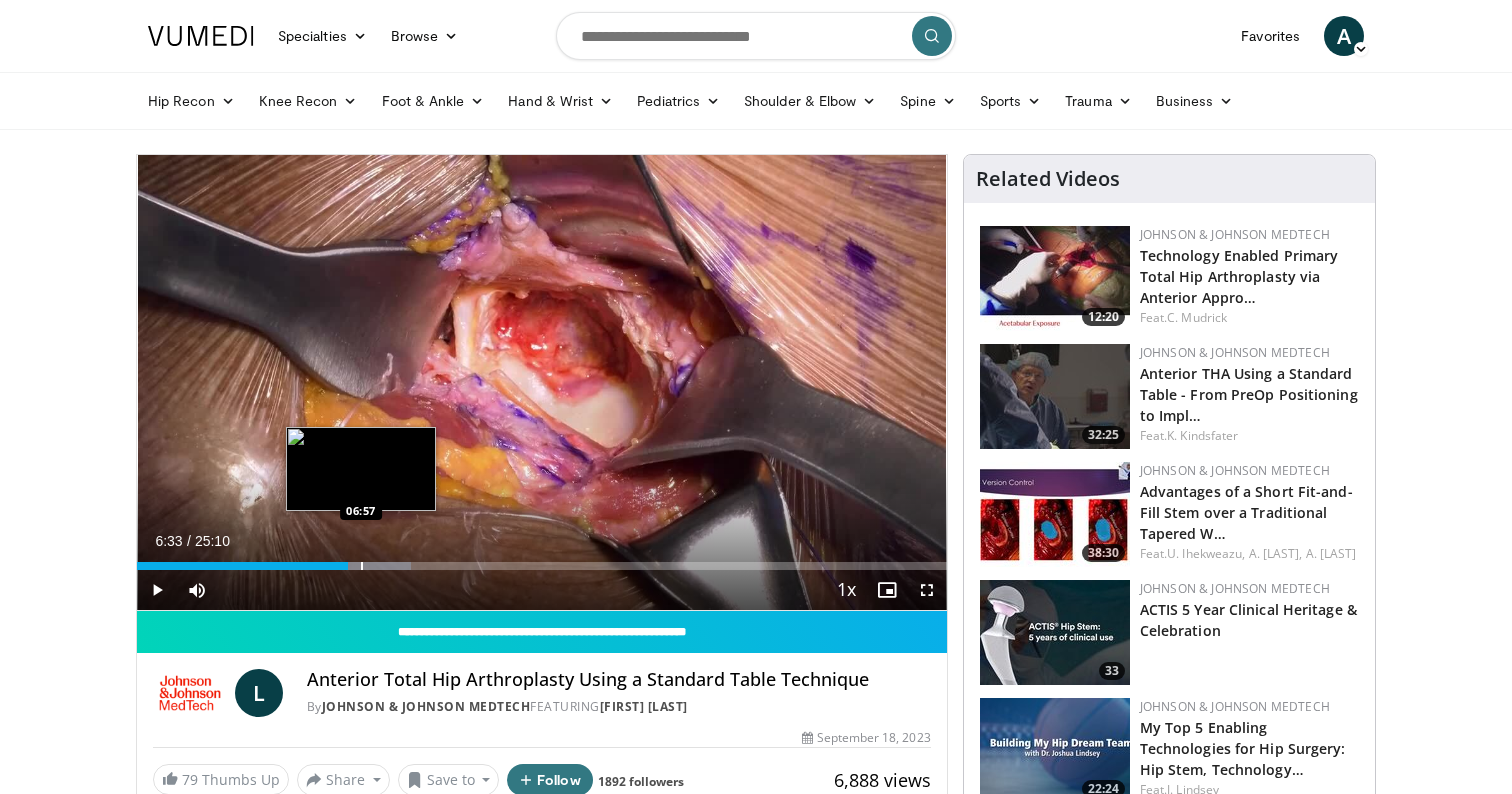 click at bounding box center (362, 566) 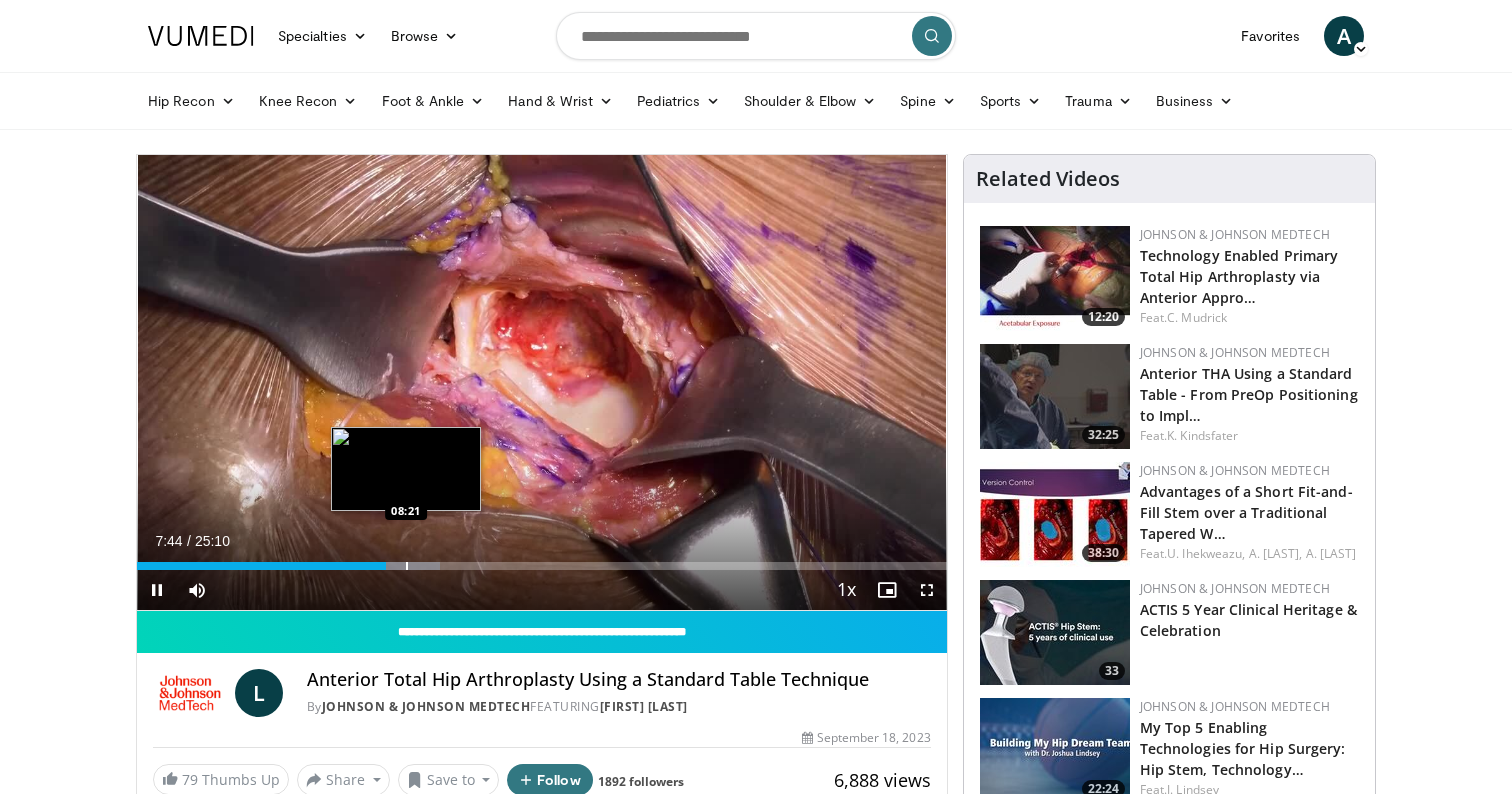 click at bounding box center (407, 566) 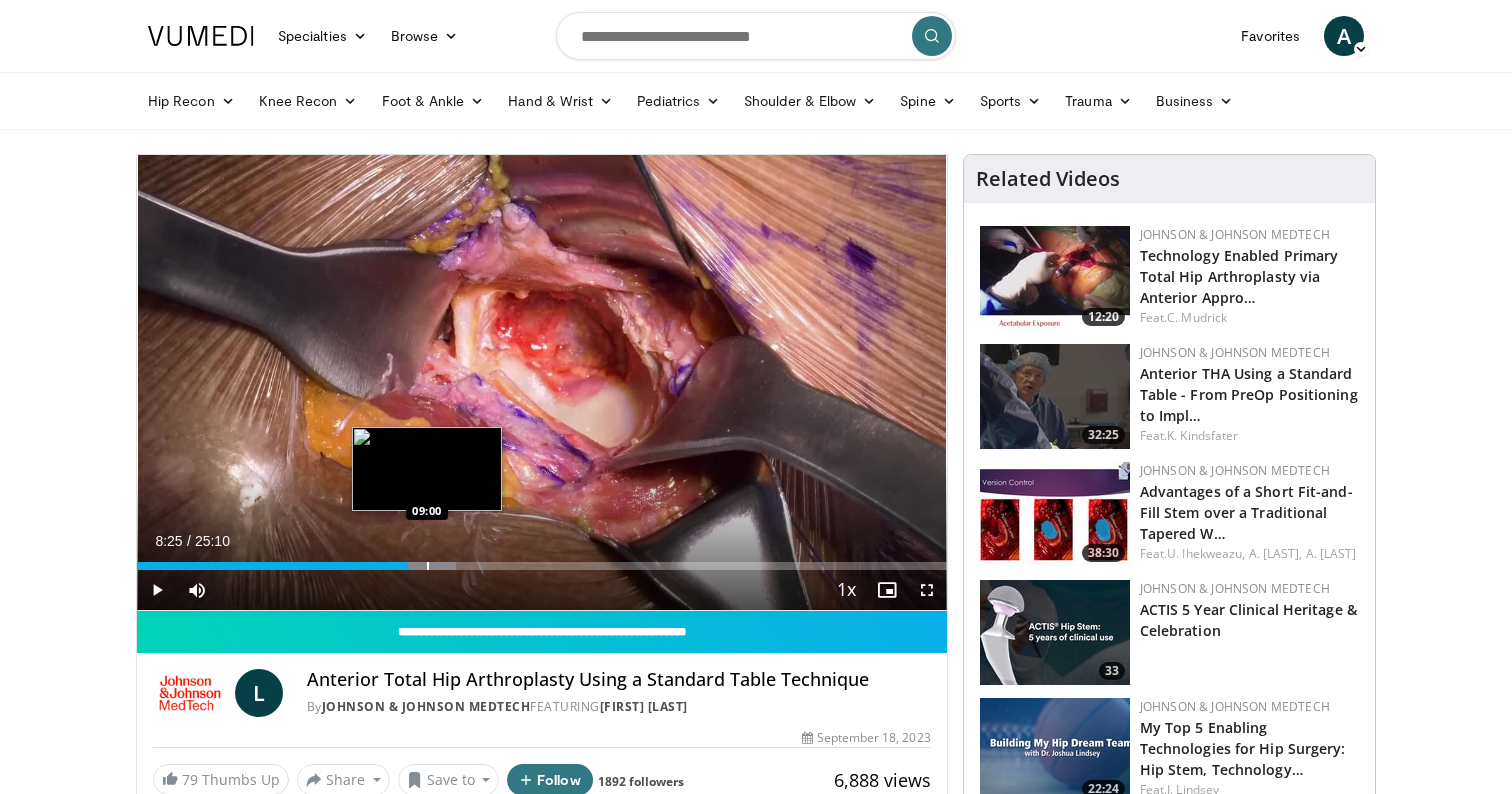 click at bounding box center [428, 566] 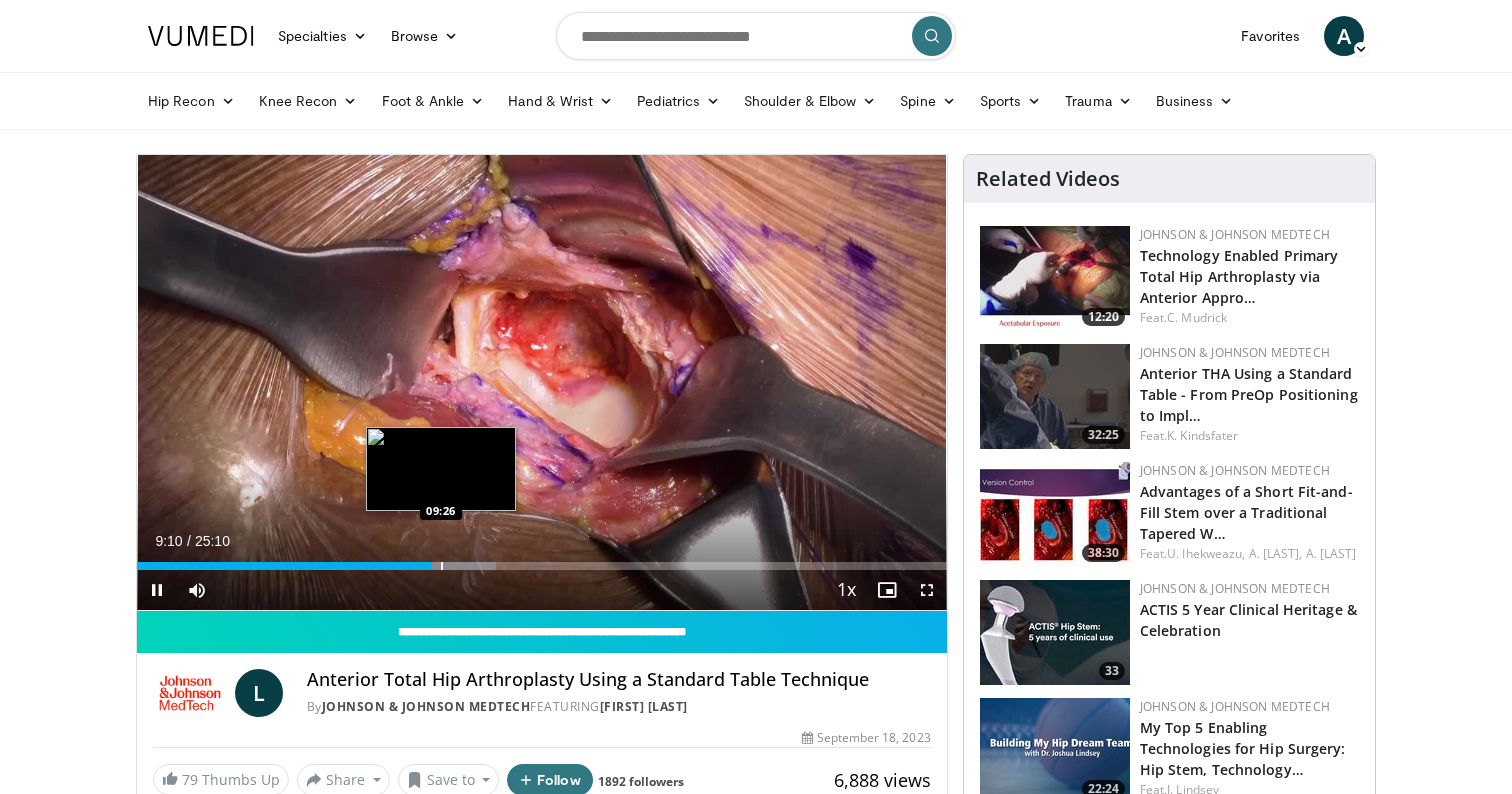 click at bounding box center (442, 566) 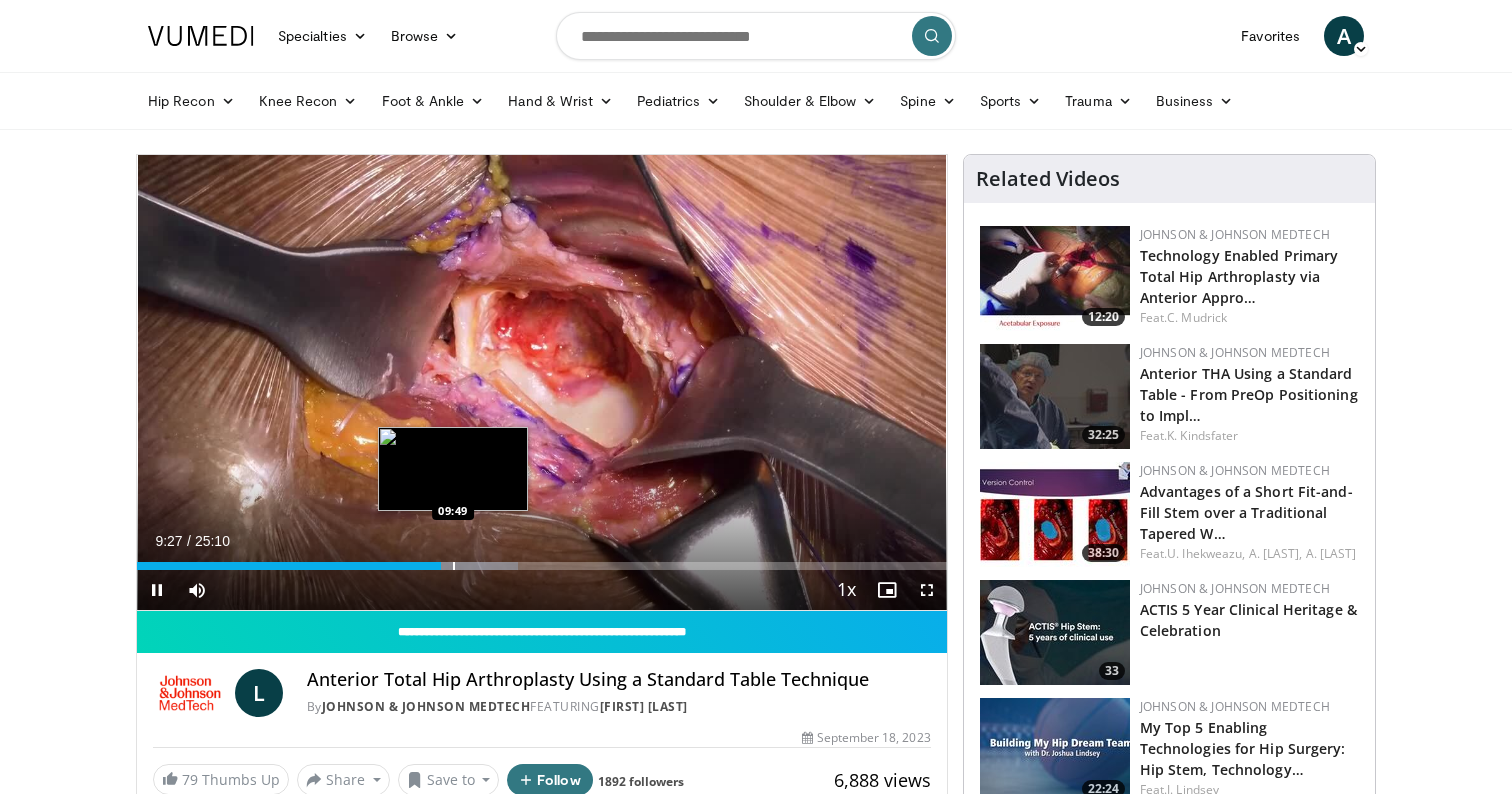 click at bounding box center [454, 566] 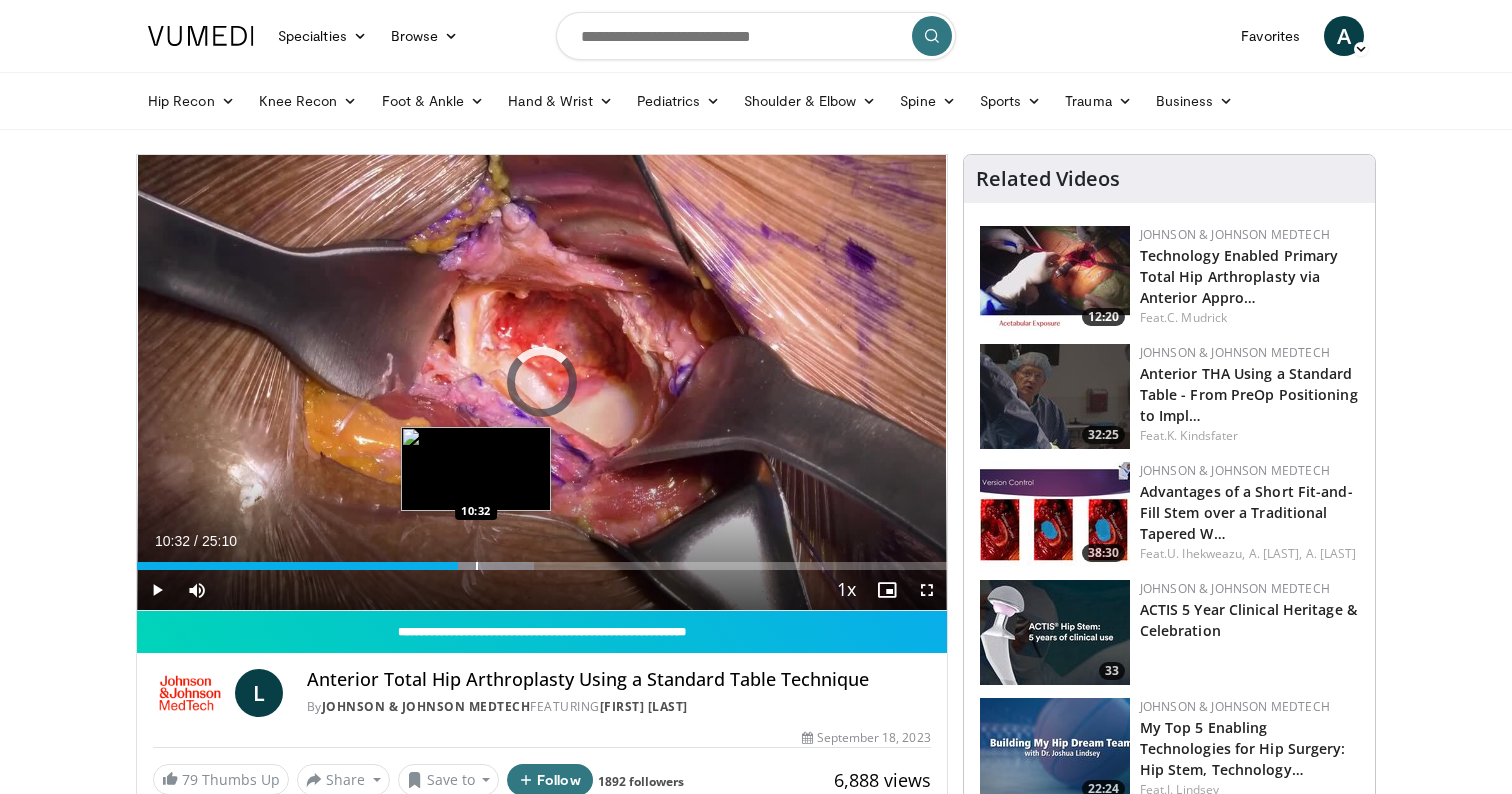 click at bounding box center (477, 566) 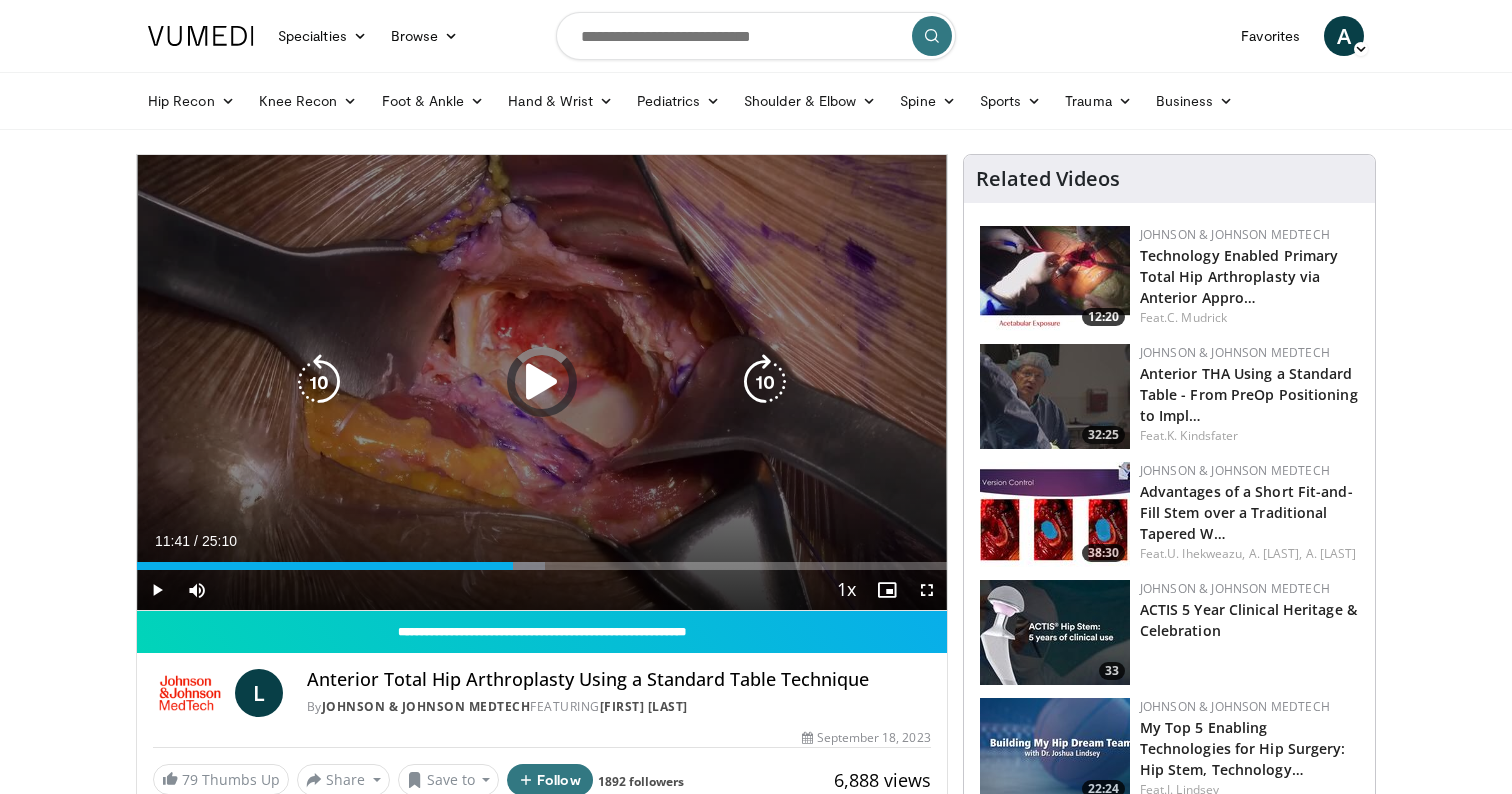 click at bounding box center [491, 566] 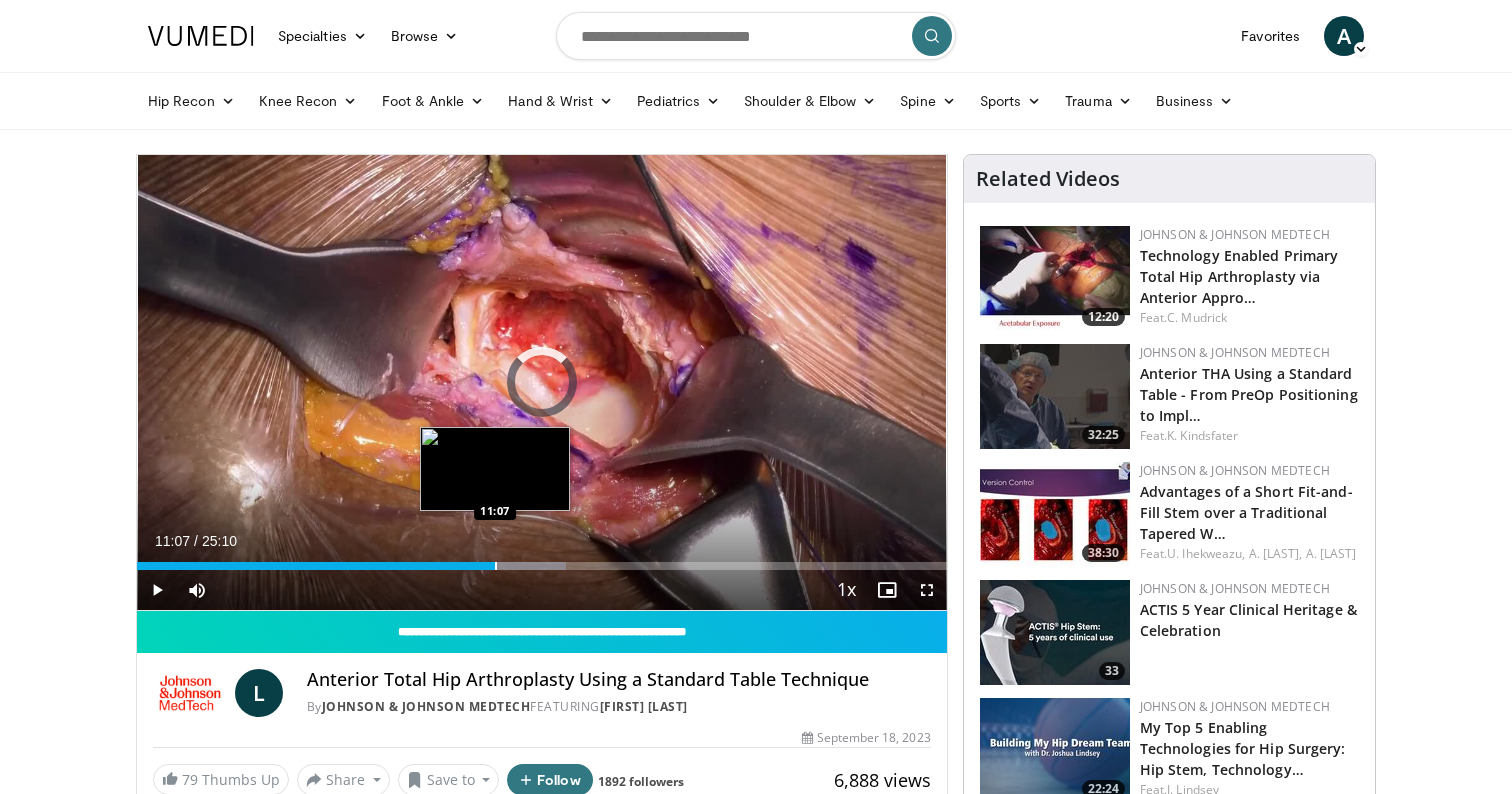 click at bounding box center [496, 566] 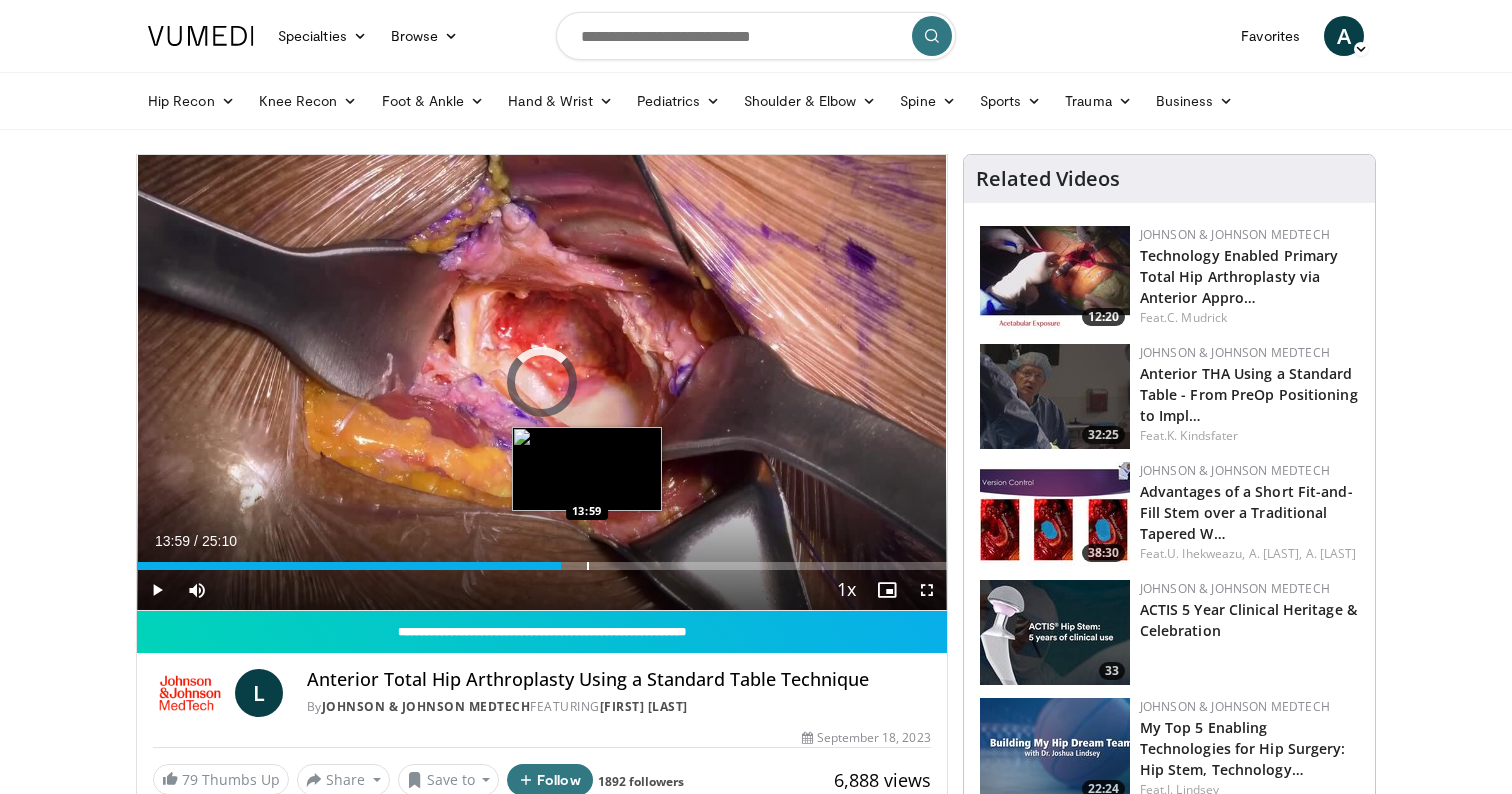 click at bounding box center (588, 566) 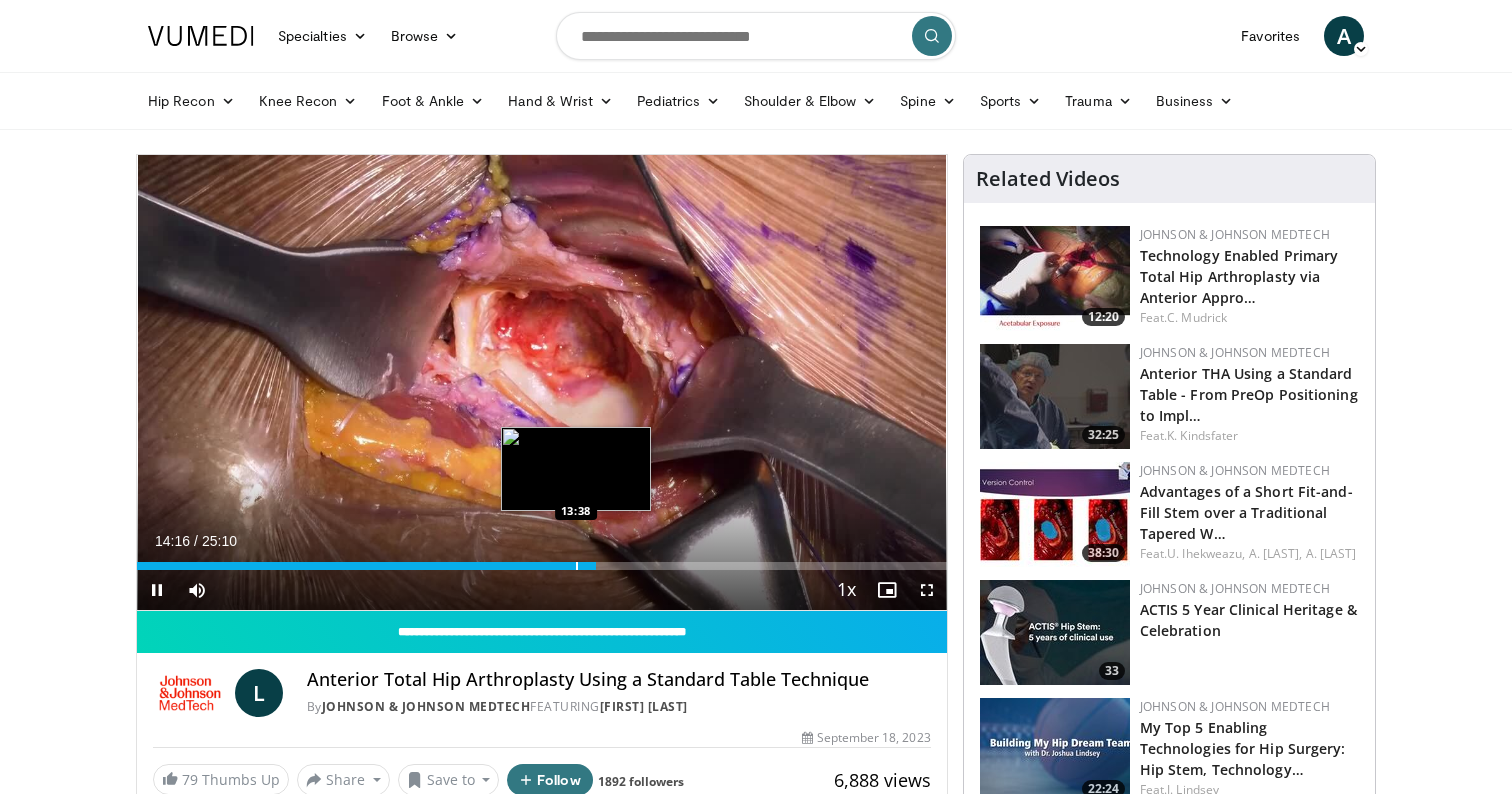 click at bounding box center (577, 566) 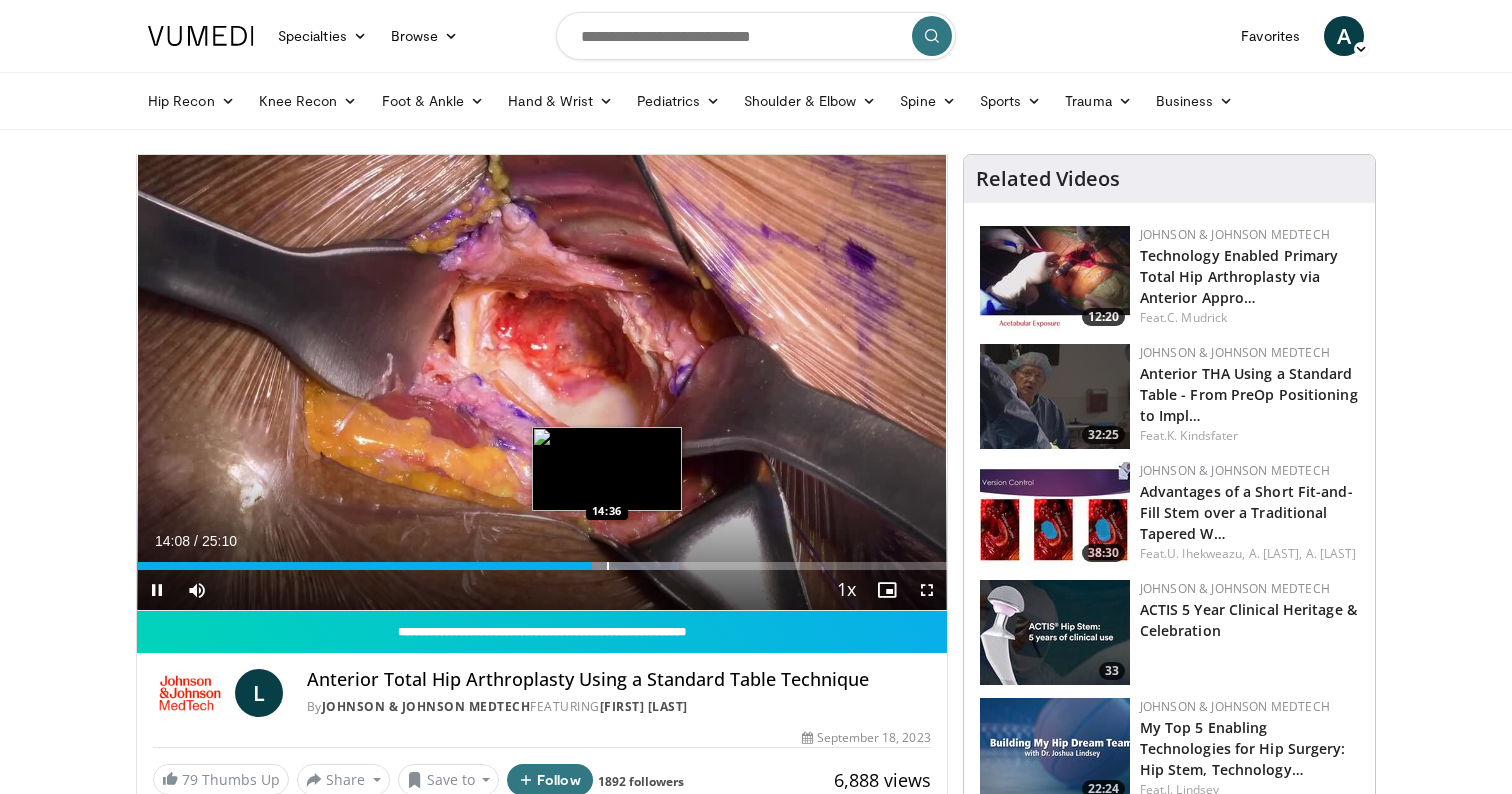 click at bounding box center [608, 566] 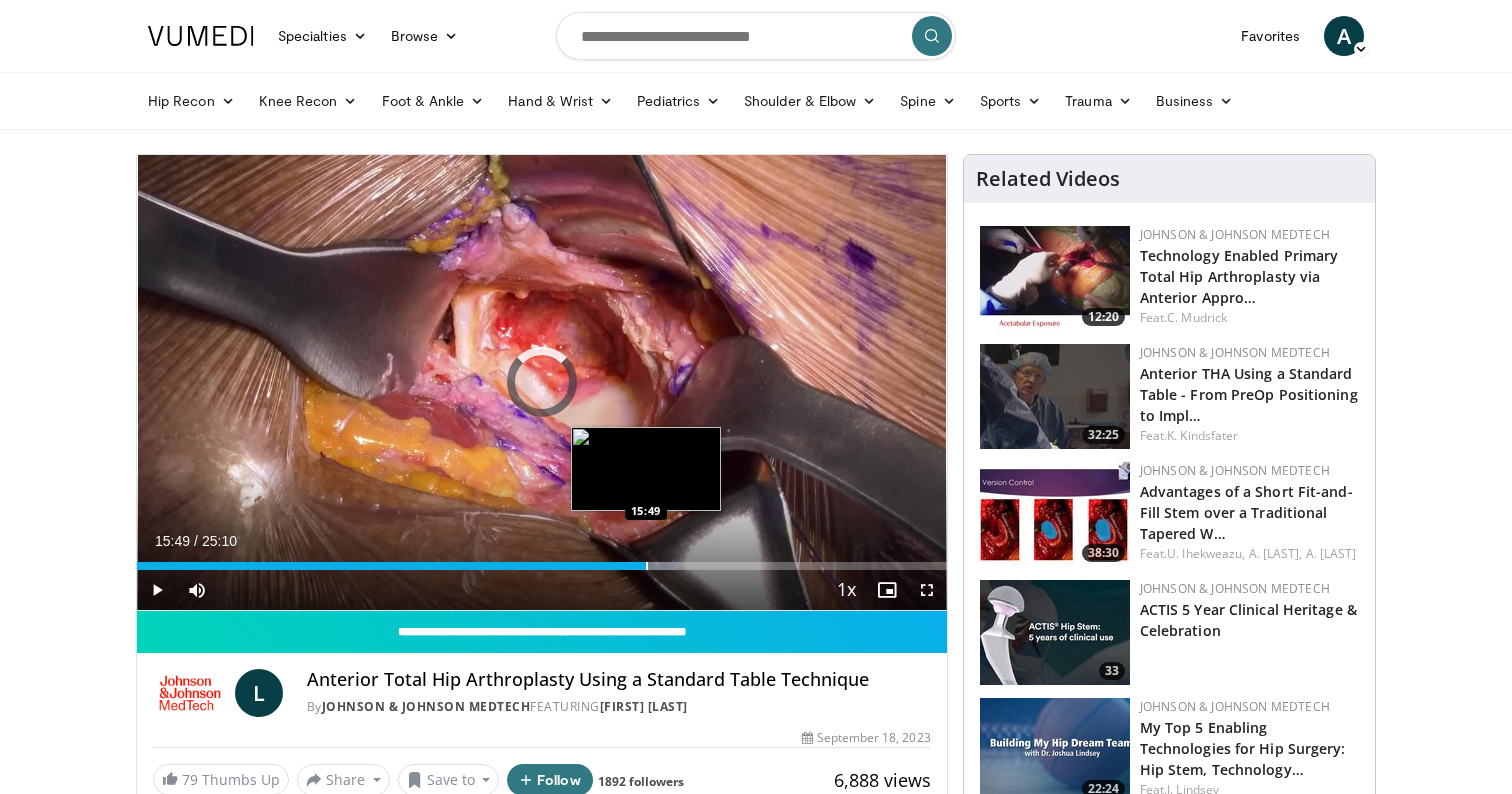 click at bounding box center [647, 566] 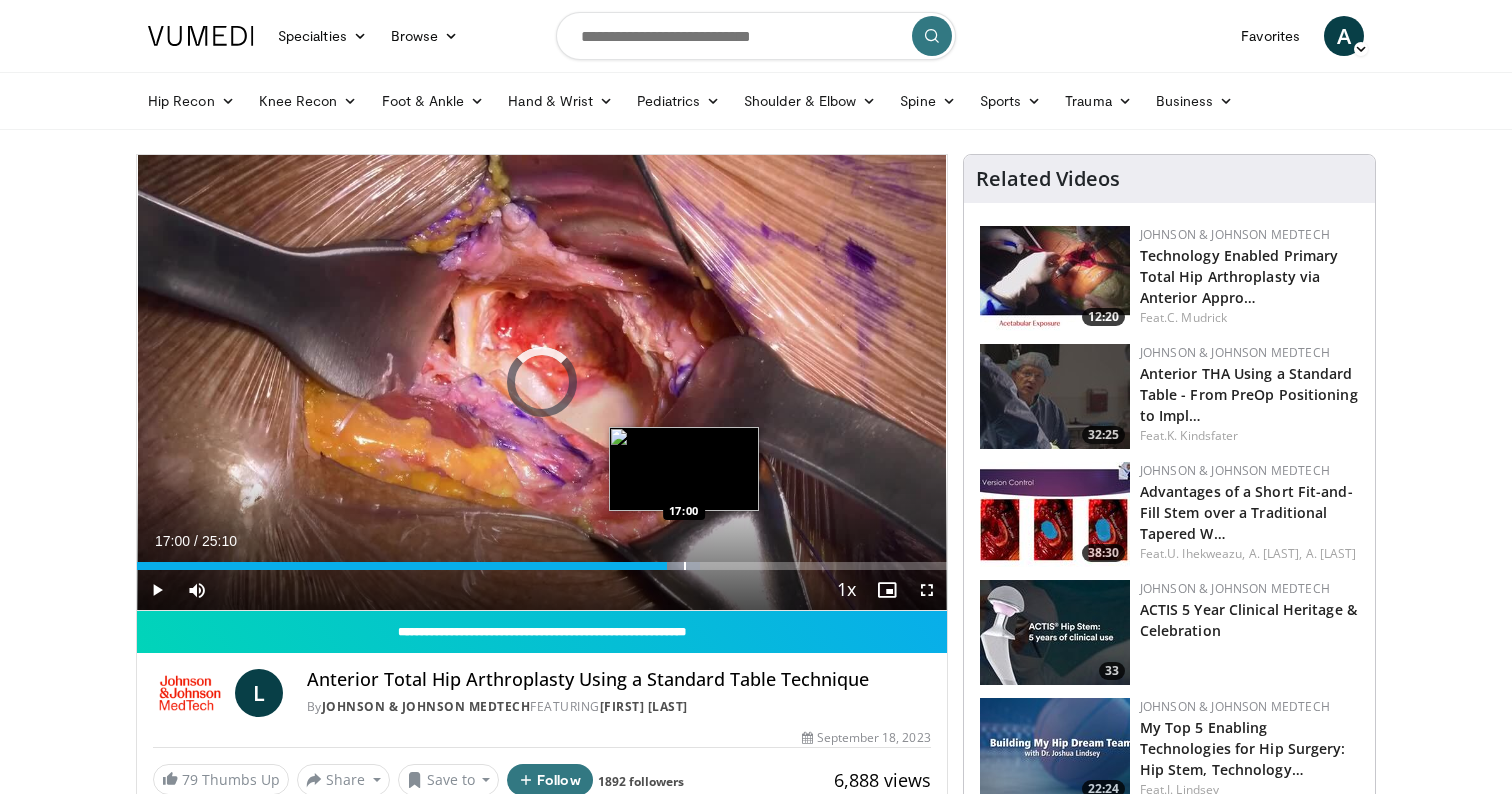 click at bounding box center [685, 566] 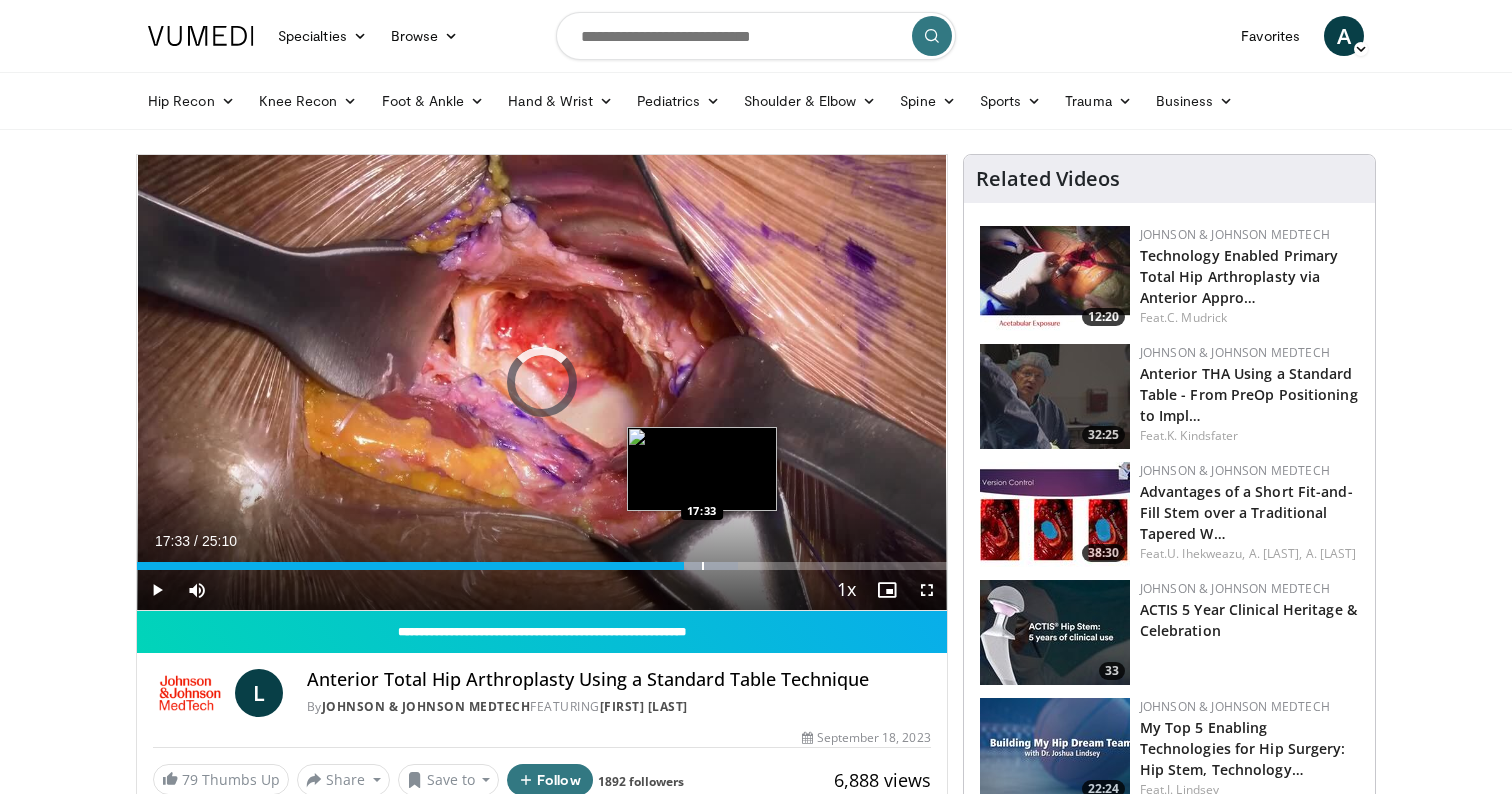 click at bounding box center [703, 566] 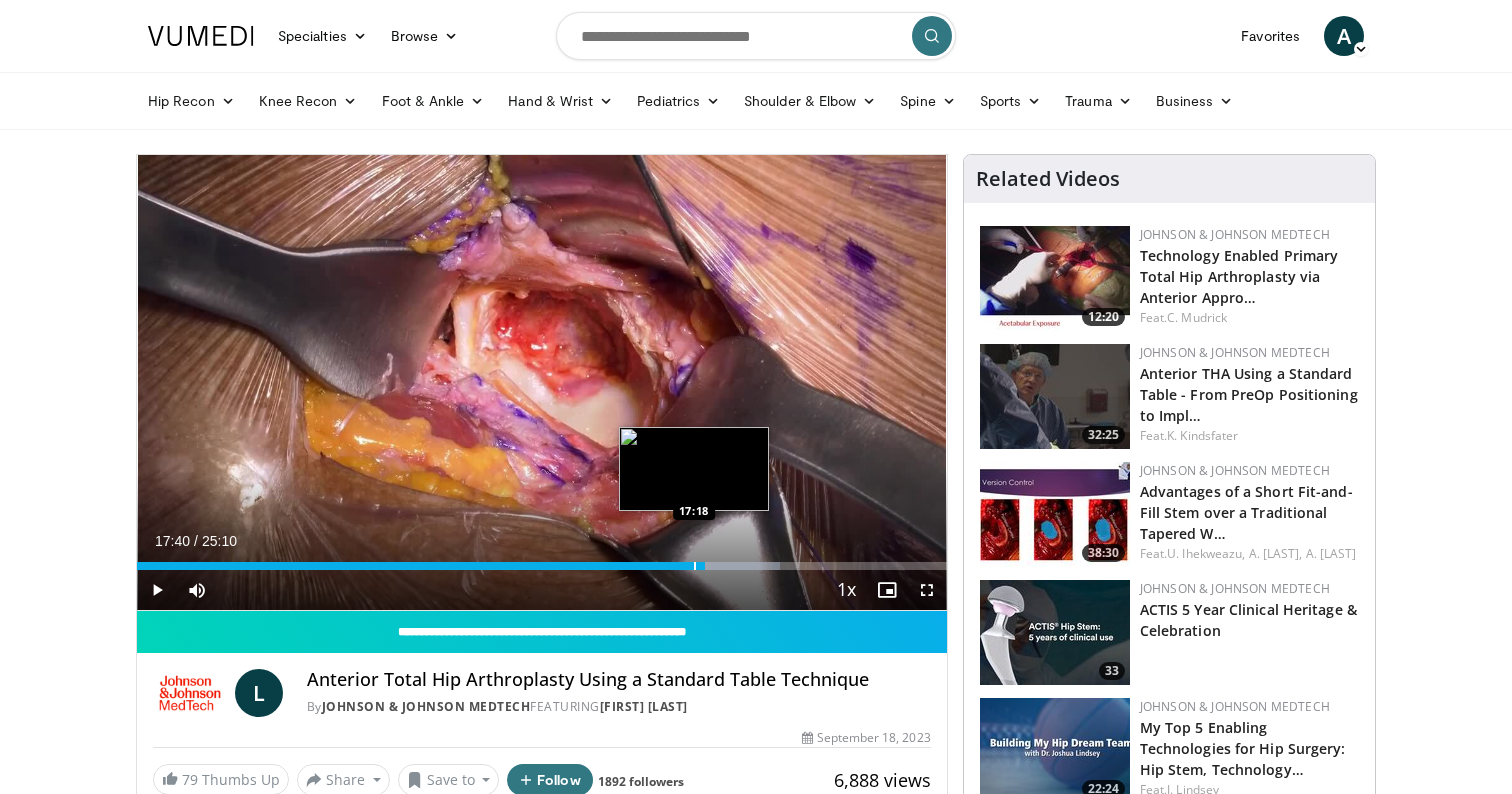 click at bounding box center [695, 566] 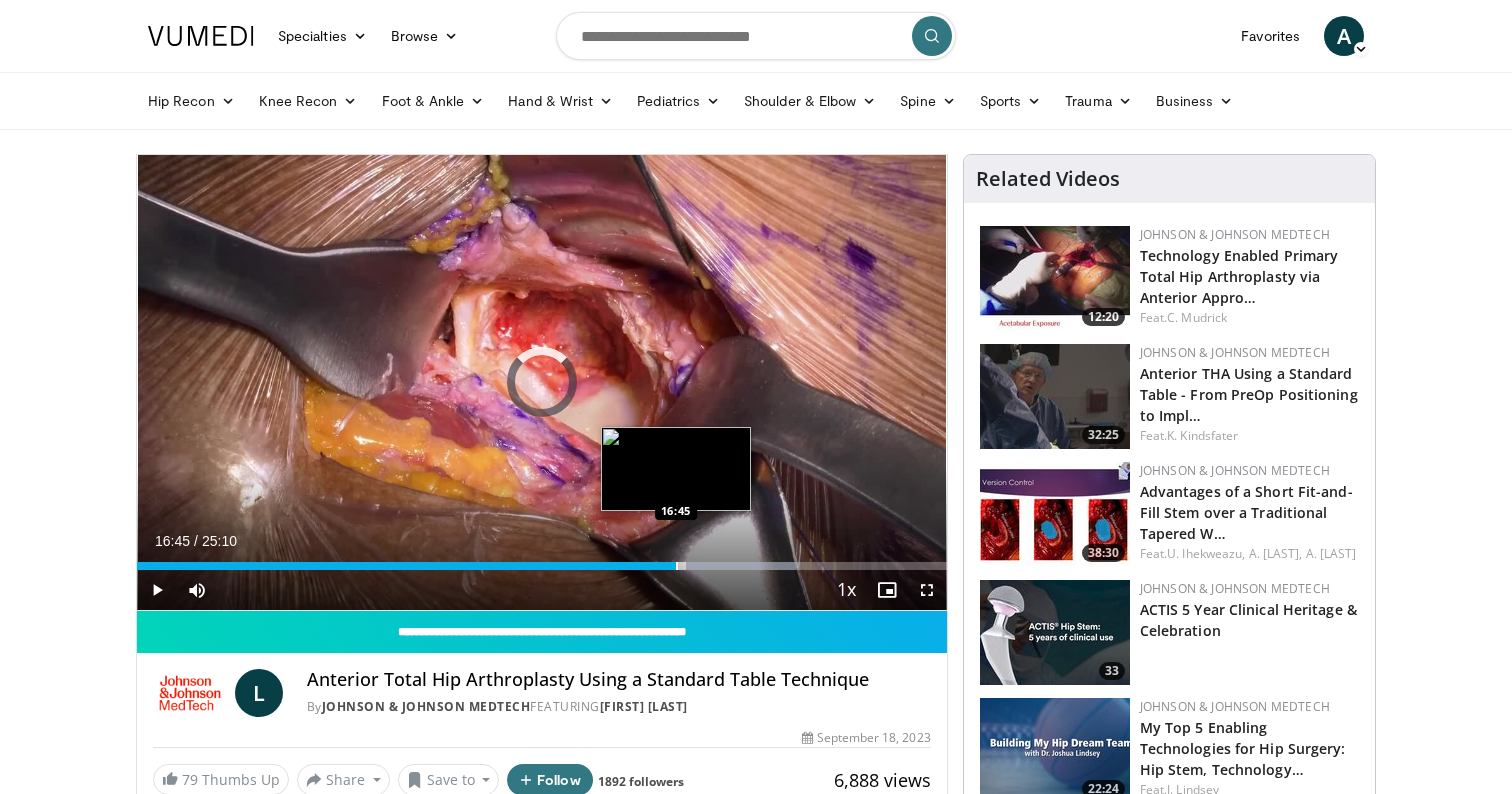 click at bounding box center [677, 566] 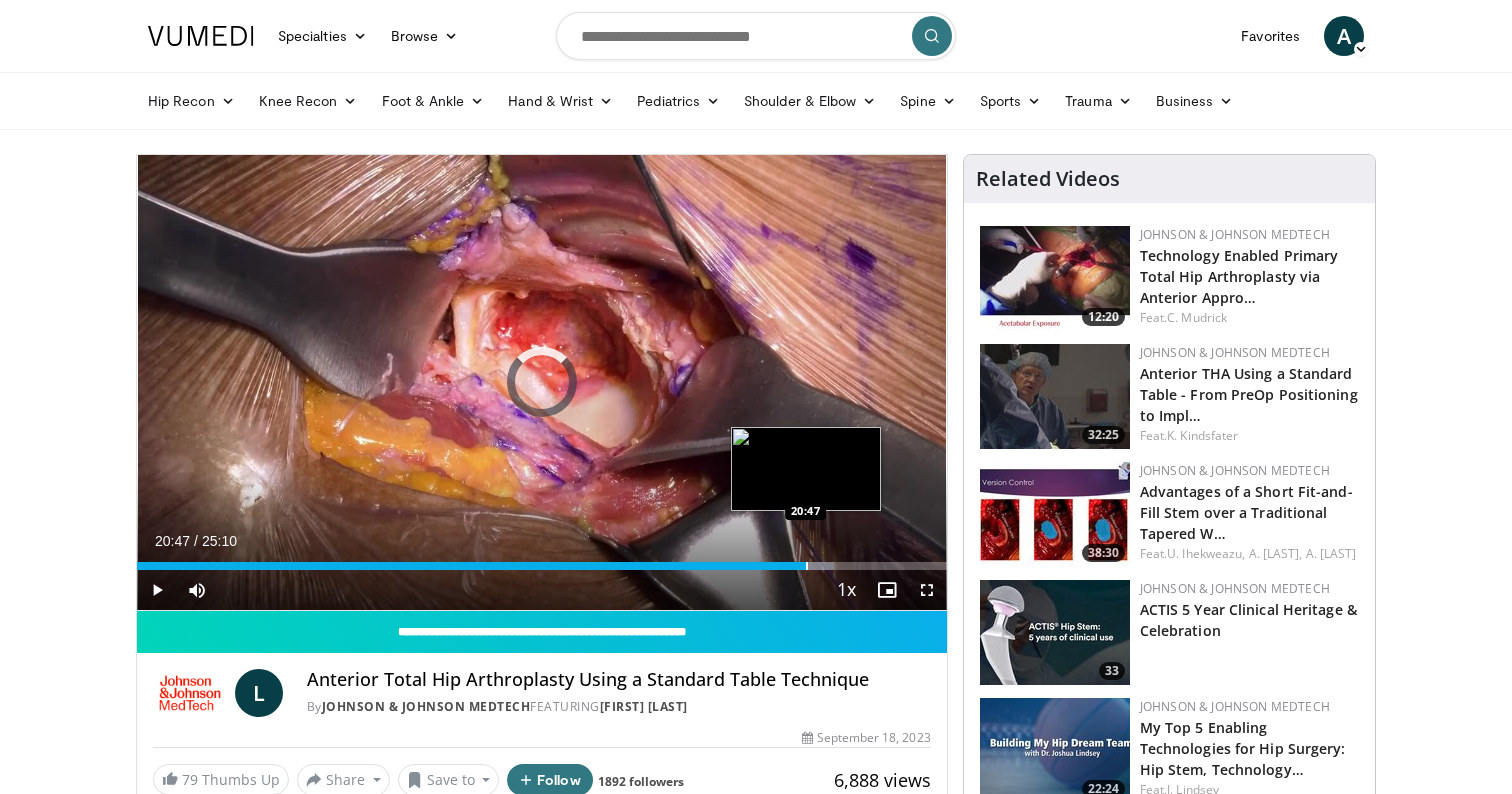 click at bounding box center [807, 566] 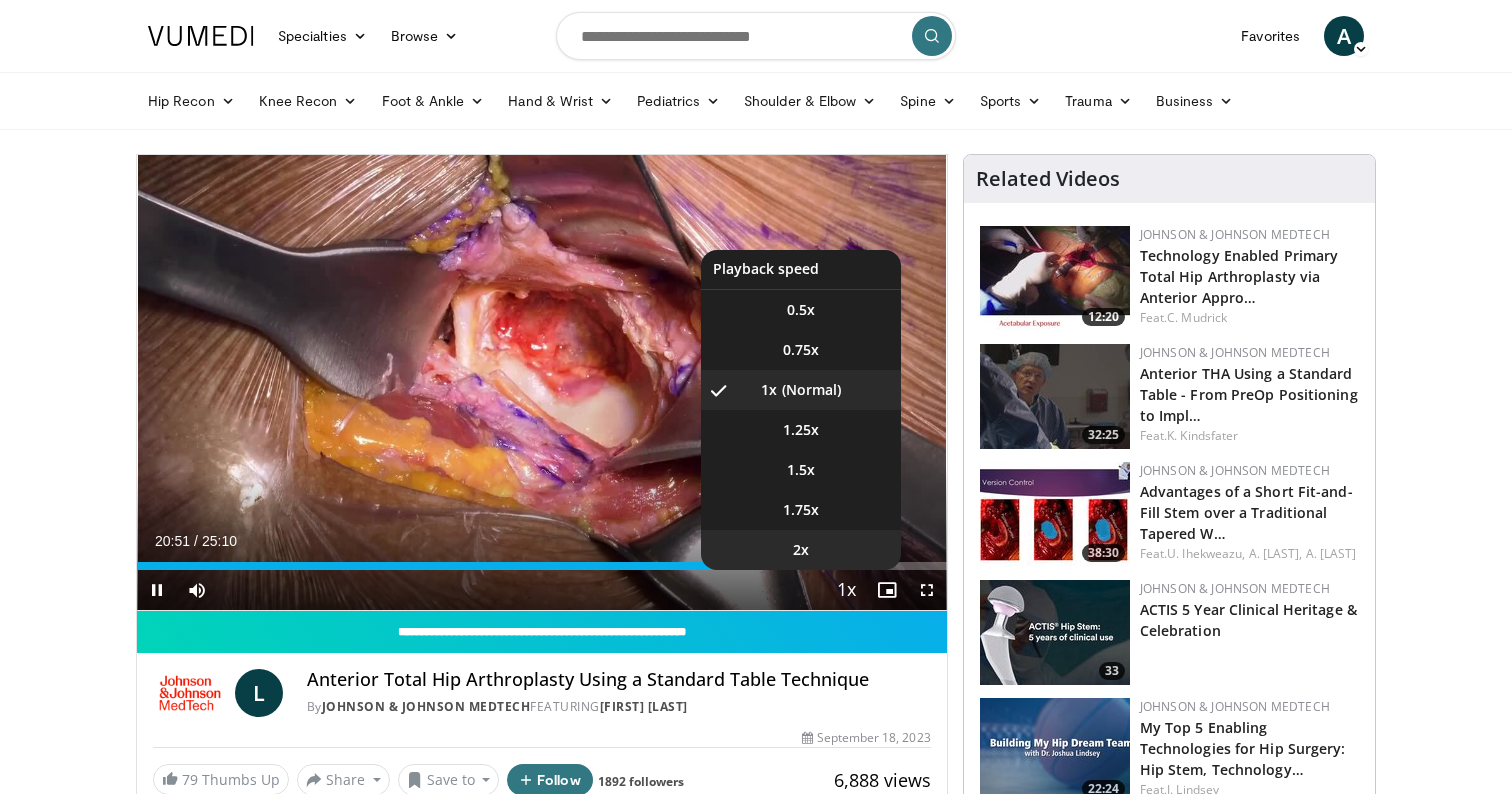 click on "2x" at bounding box center [801, 550] 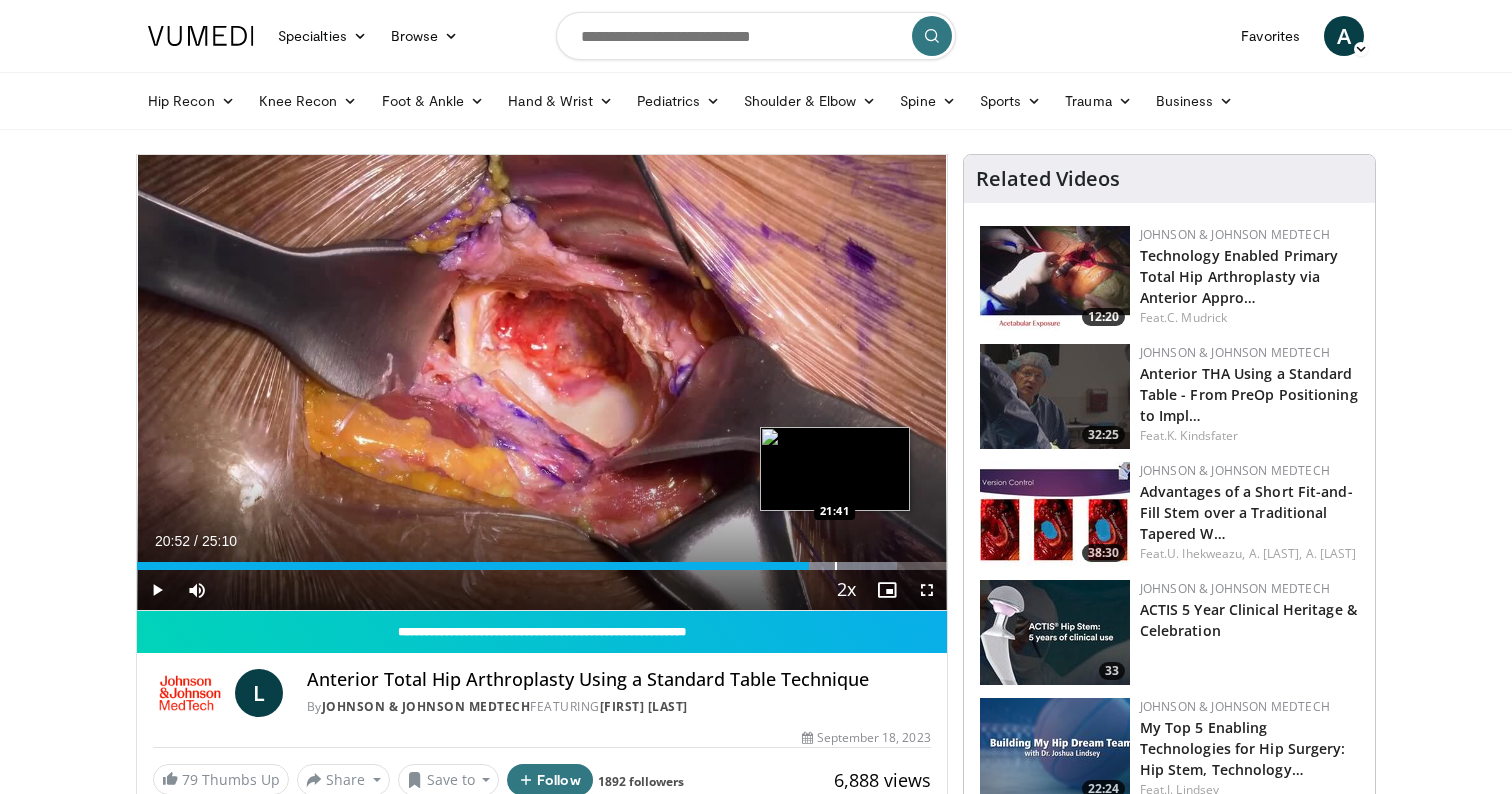 click at bounding box center (836, 566) 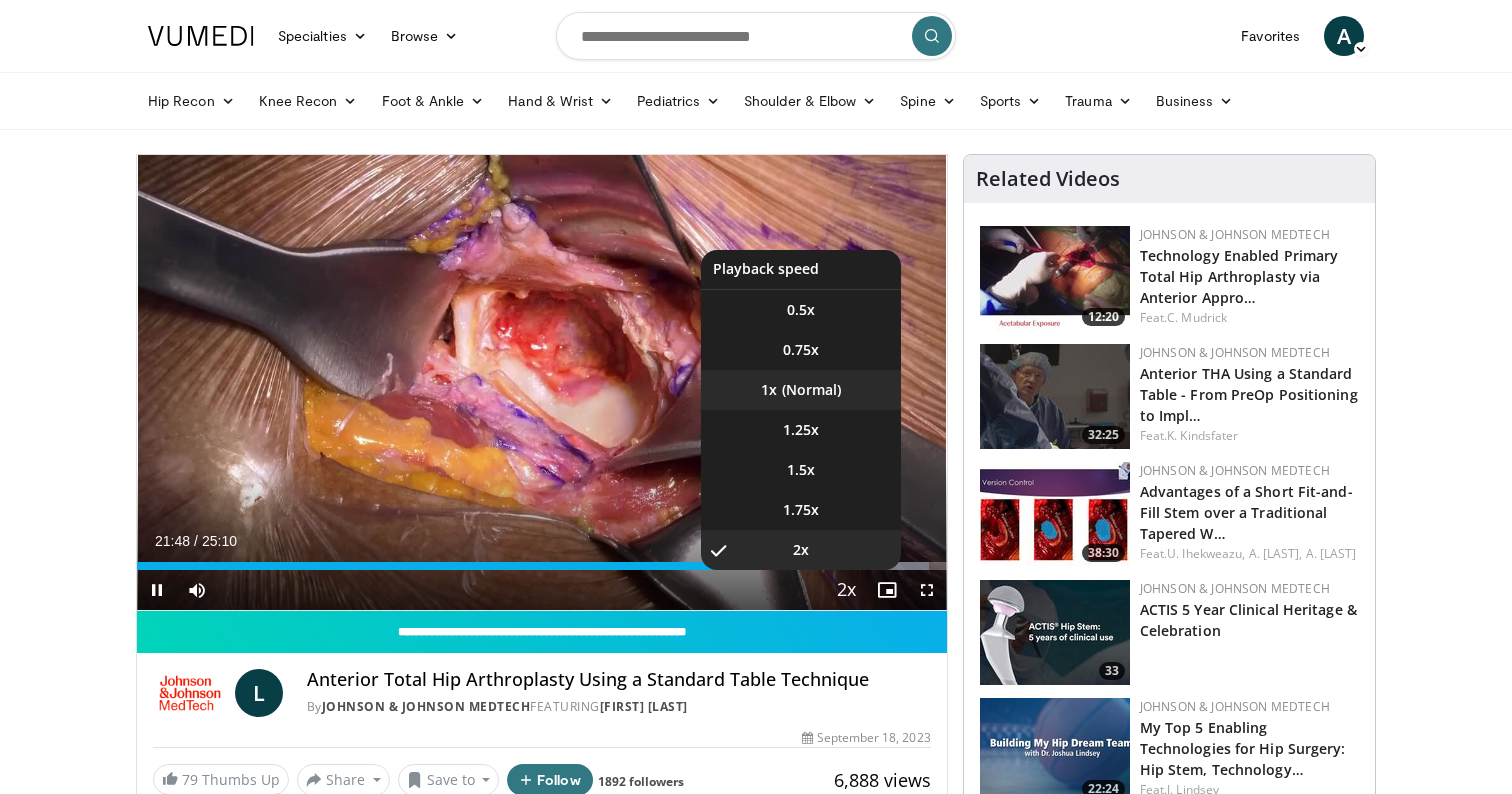 click on "1x" at bounding box center (801, 390) 